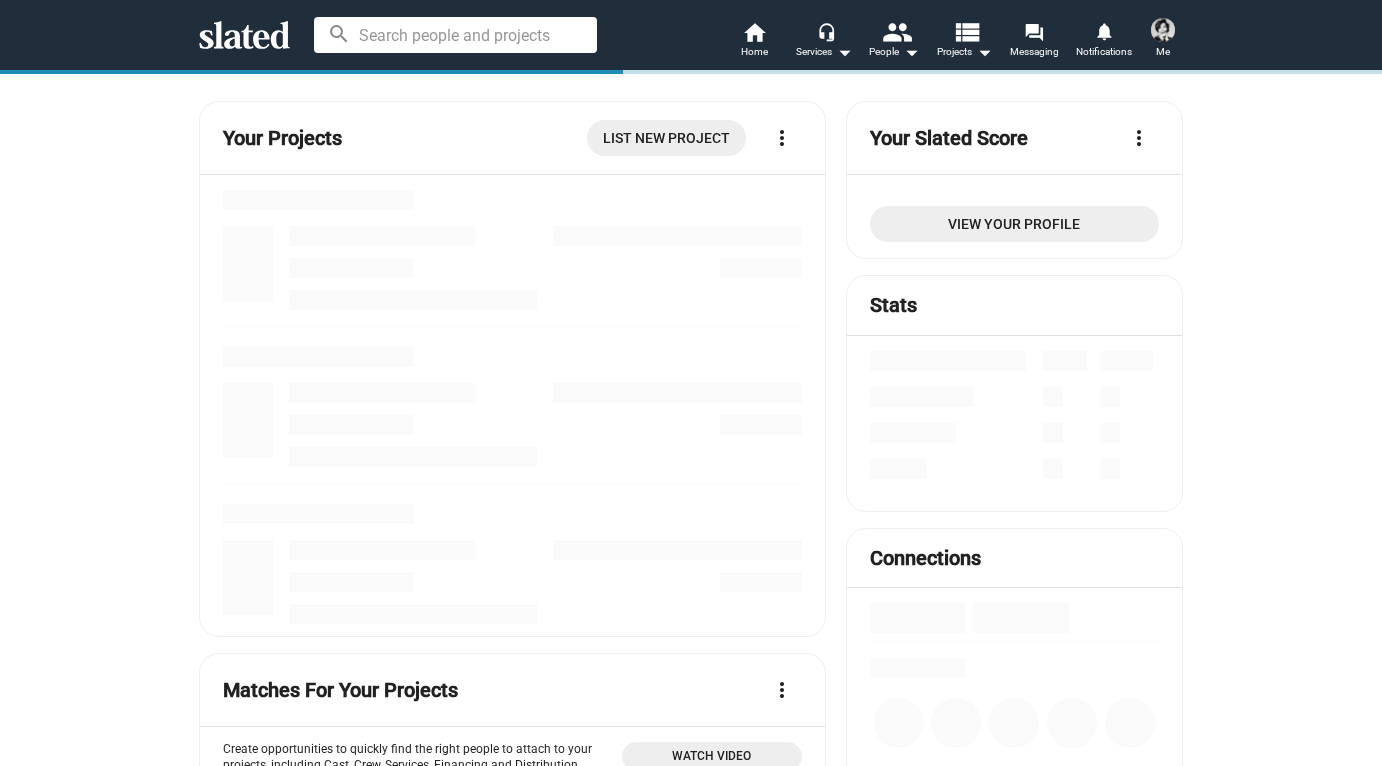 scroll, scrollTop: 0, scrollLeft: 0, axis: both 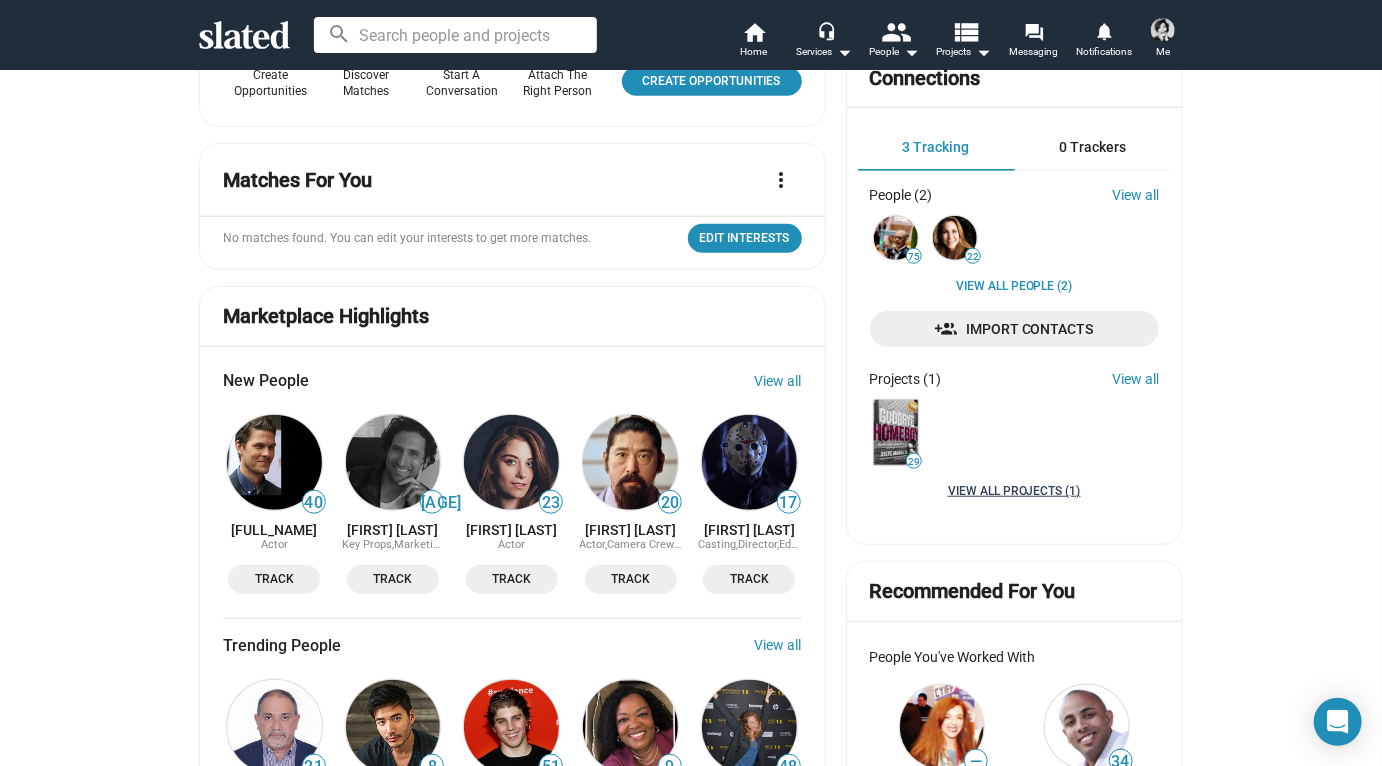 click on "View all Projects (1)" at bounding box center [1014, 492] 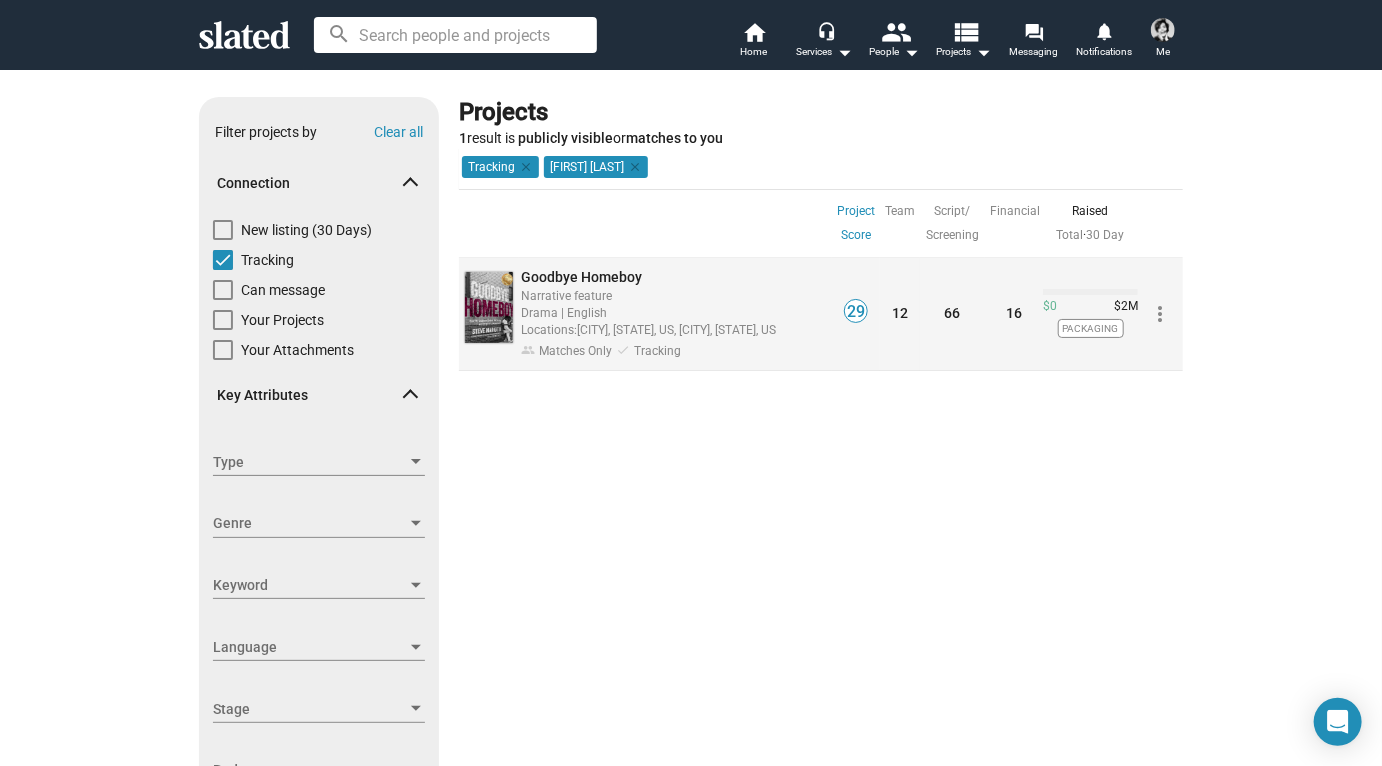 scroll, scrollTop: 0, scrollLeft: 0, axis: both 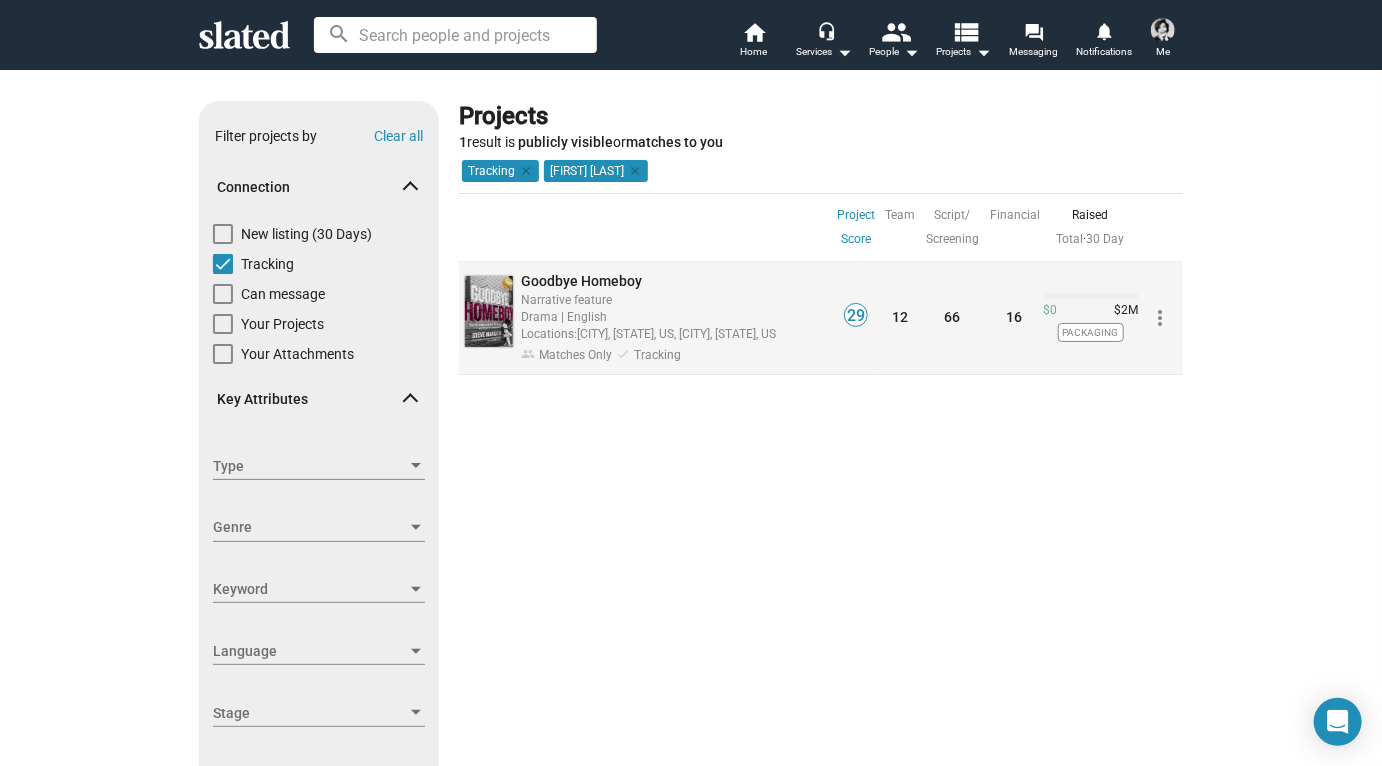 click on "Locations: [CITY], [STATE], [COUNTRY], [CITY], [STATE], [COUNTRY]" 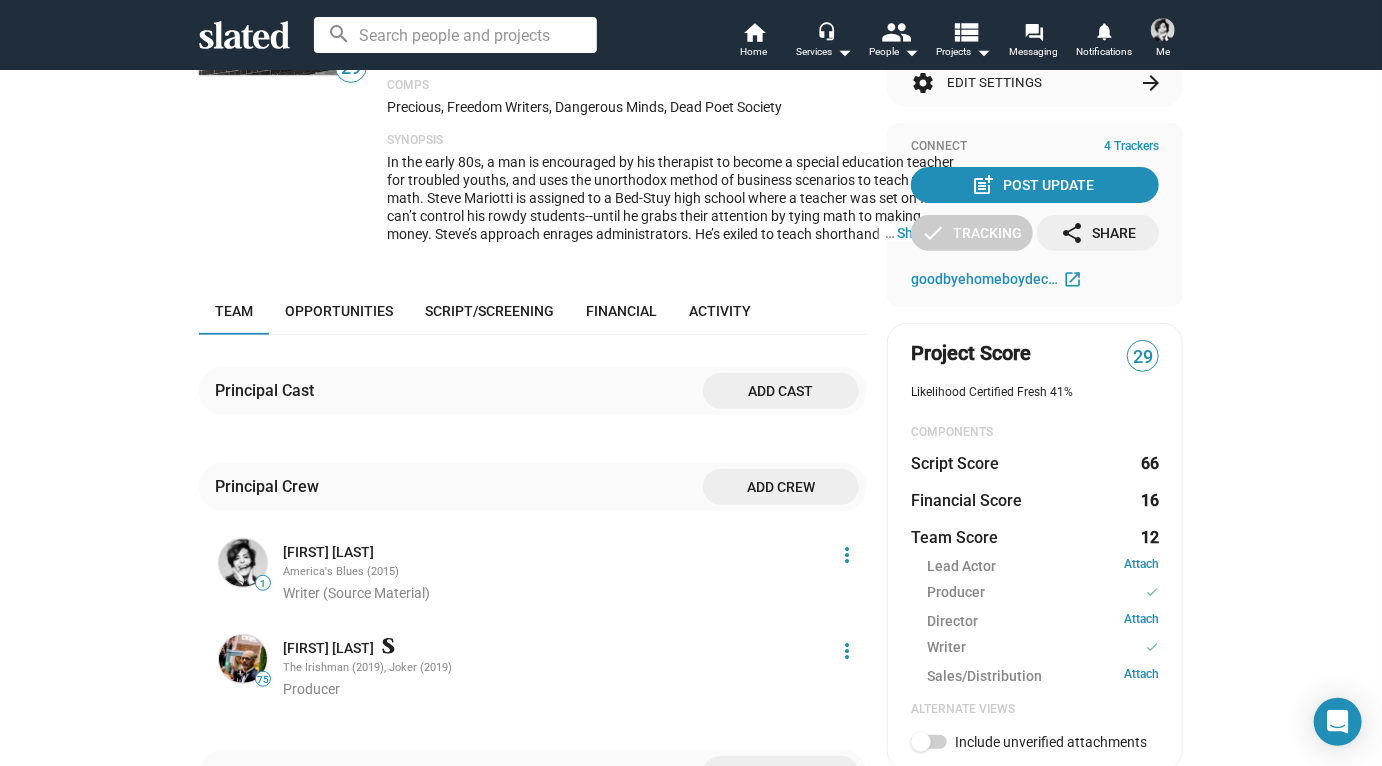 scroll, scrollTop: 215, scrollLeft: 0, axis: vertical 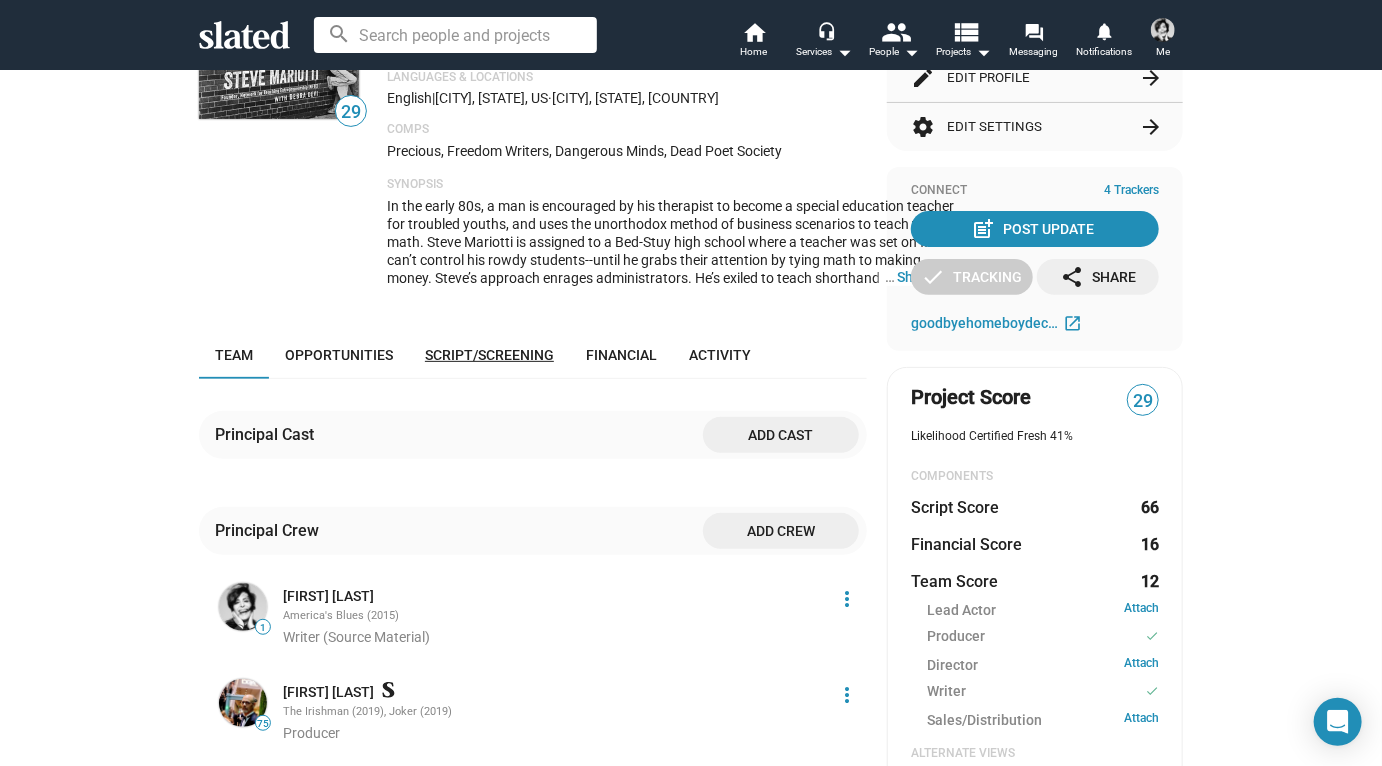 click on "Script/Screening" at bounding box center [489, 355] 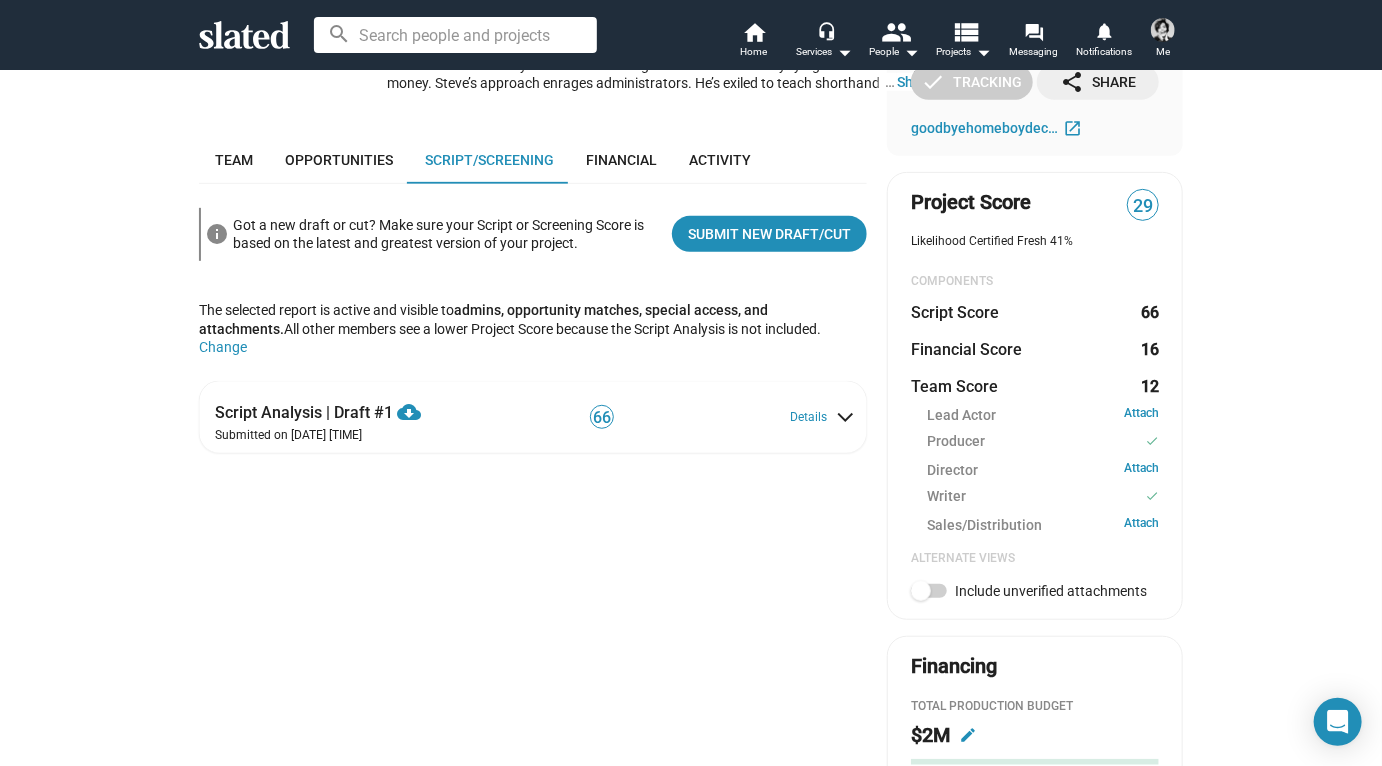 scroll, scrollTop: 395, scrollLeft: 0, axis: vertical 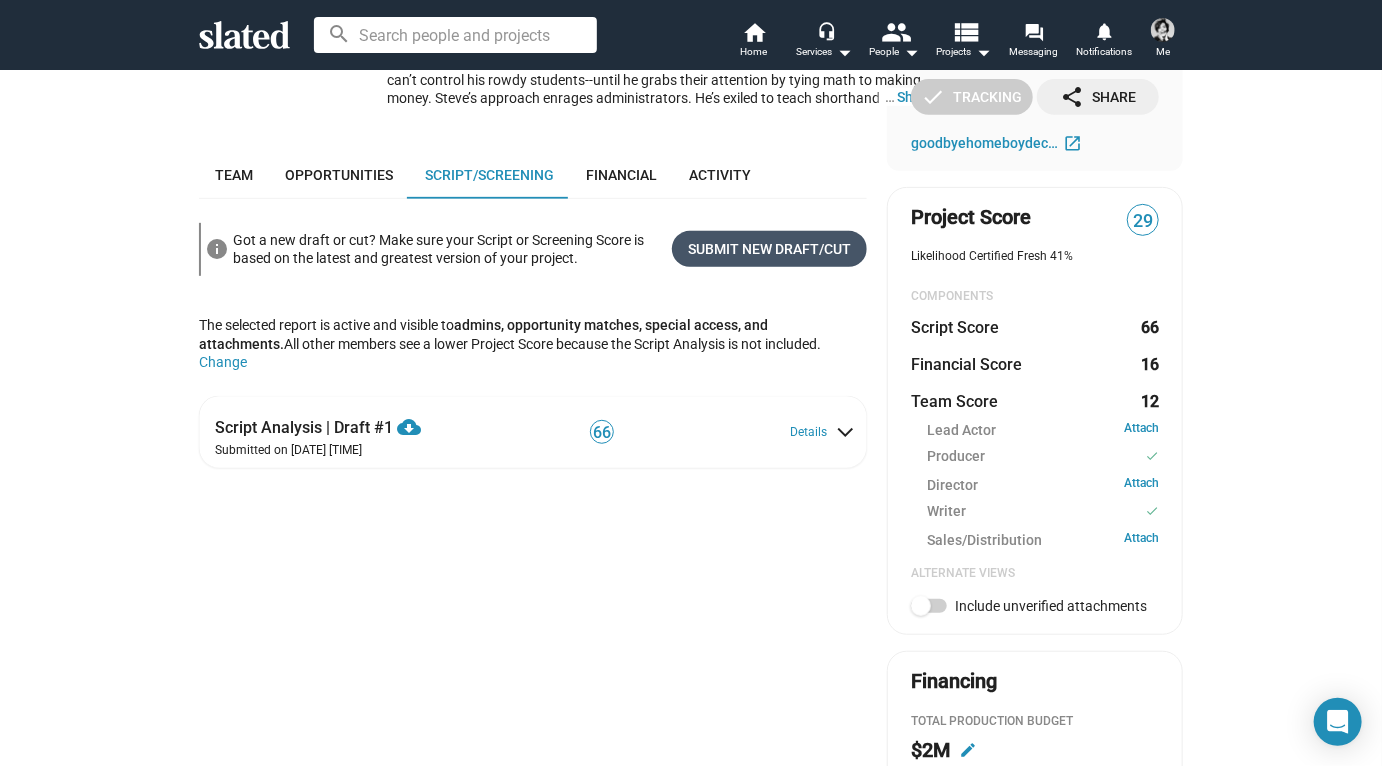 click on "Submit New Draft/Cut" 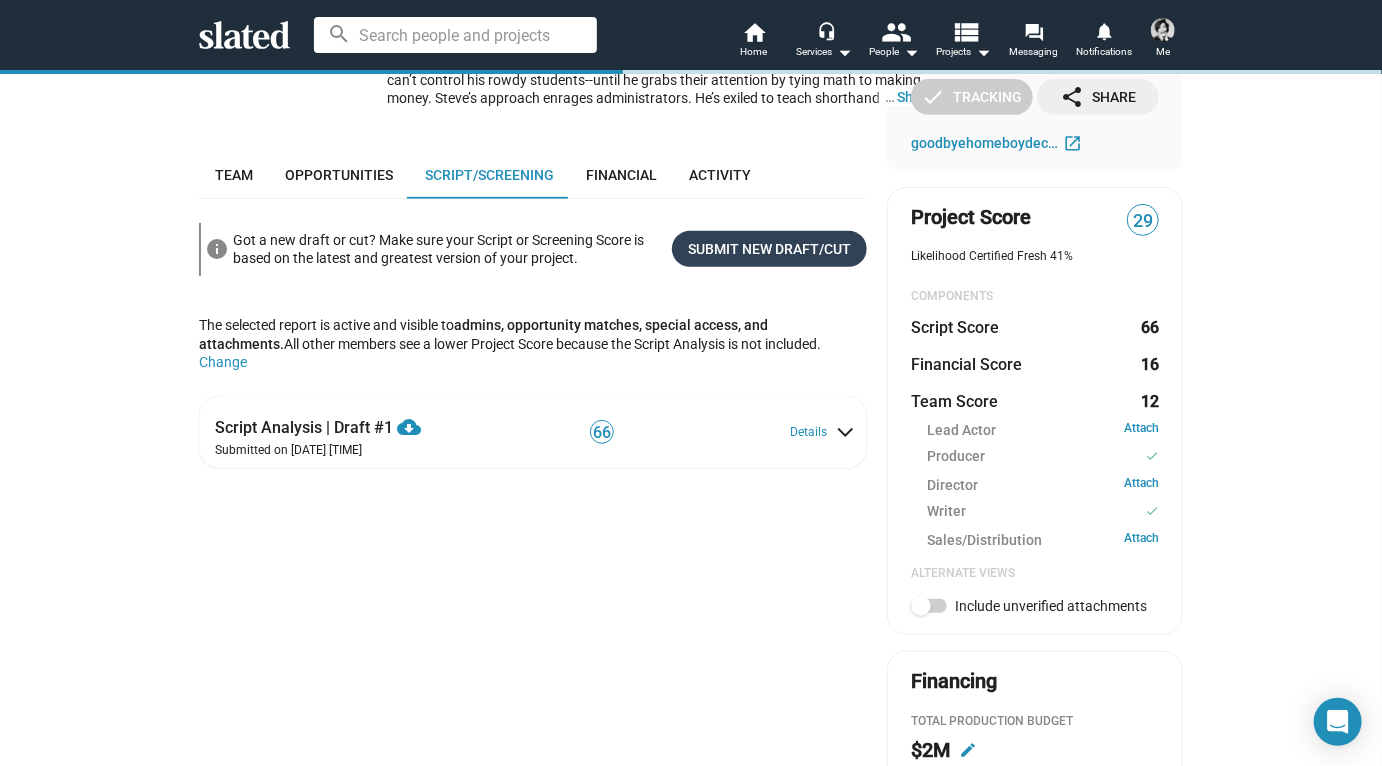 scroll, scrollTop: 457, scrollLeft: 0, axis: vertical 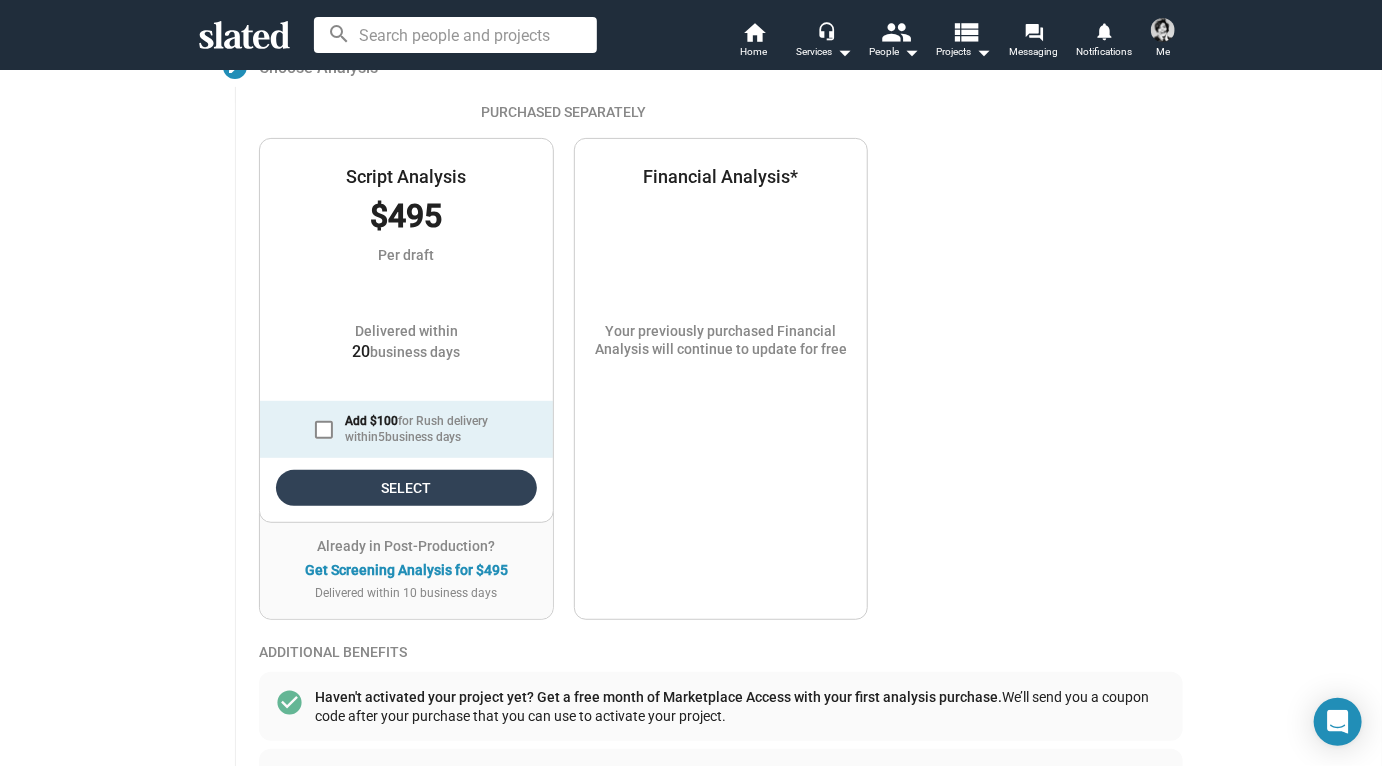 click on "Select" at bounding box center (406, 488) 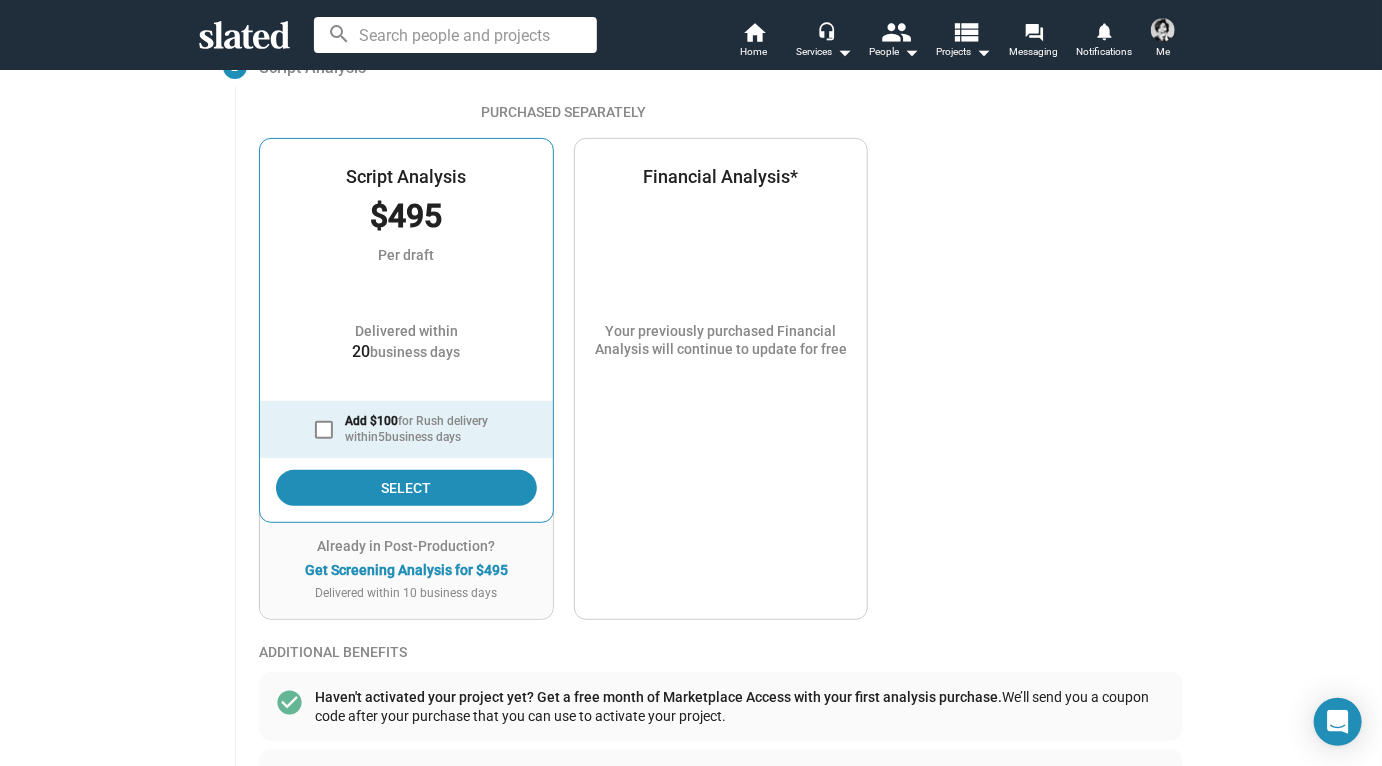 scroll, scrollTop: 290, scrollLeft: 0, axis: vertical 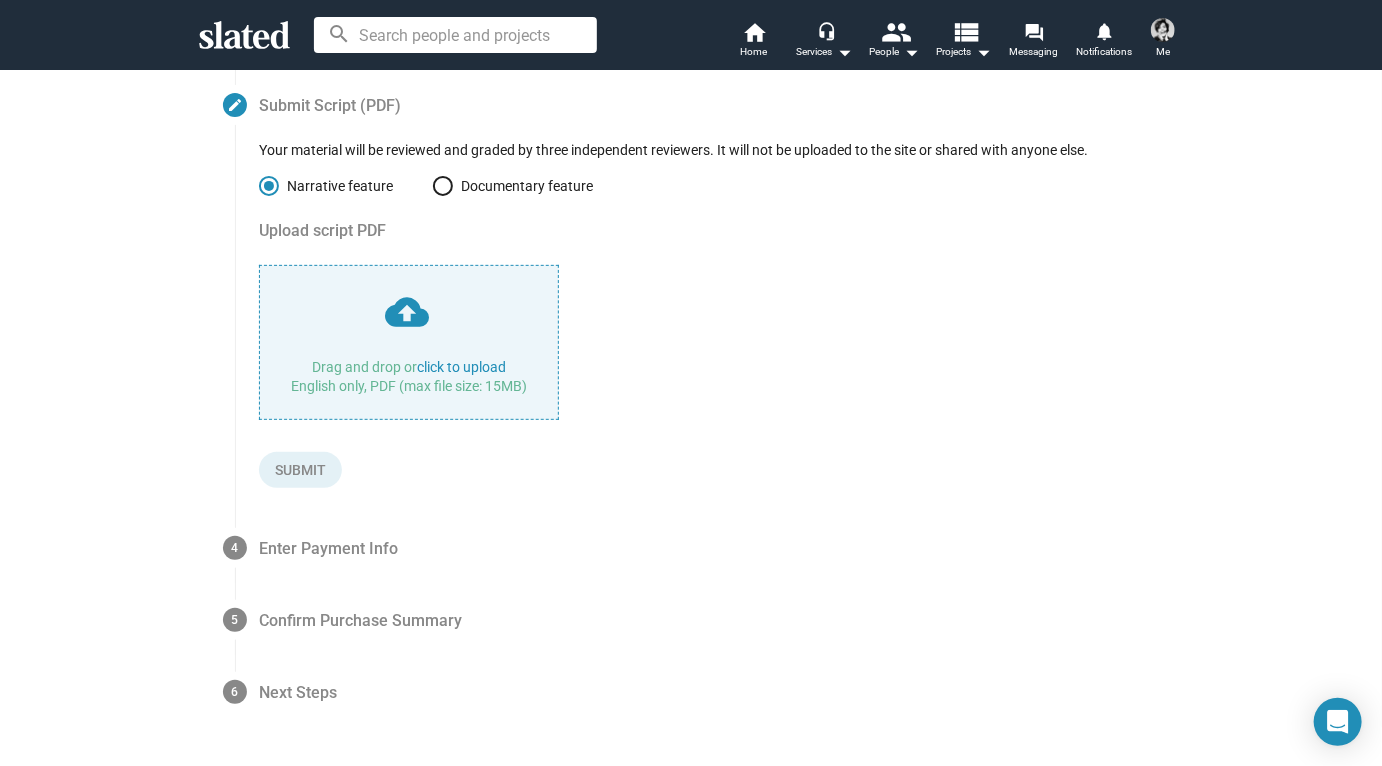 click at bounding box center (409, 342) 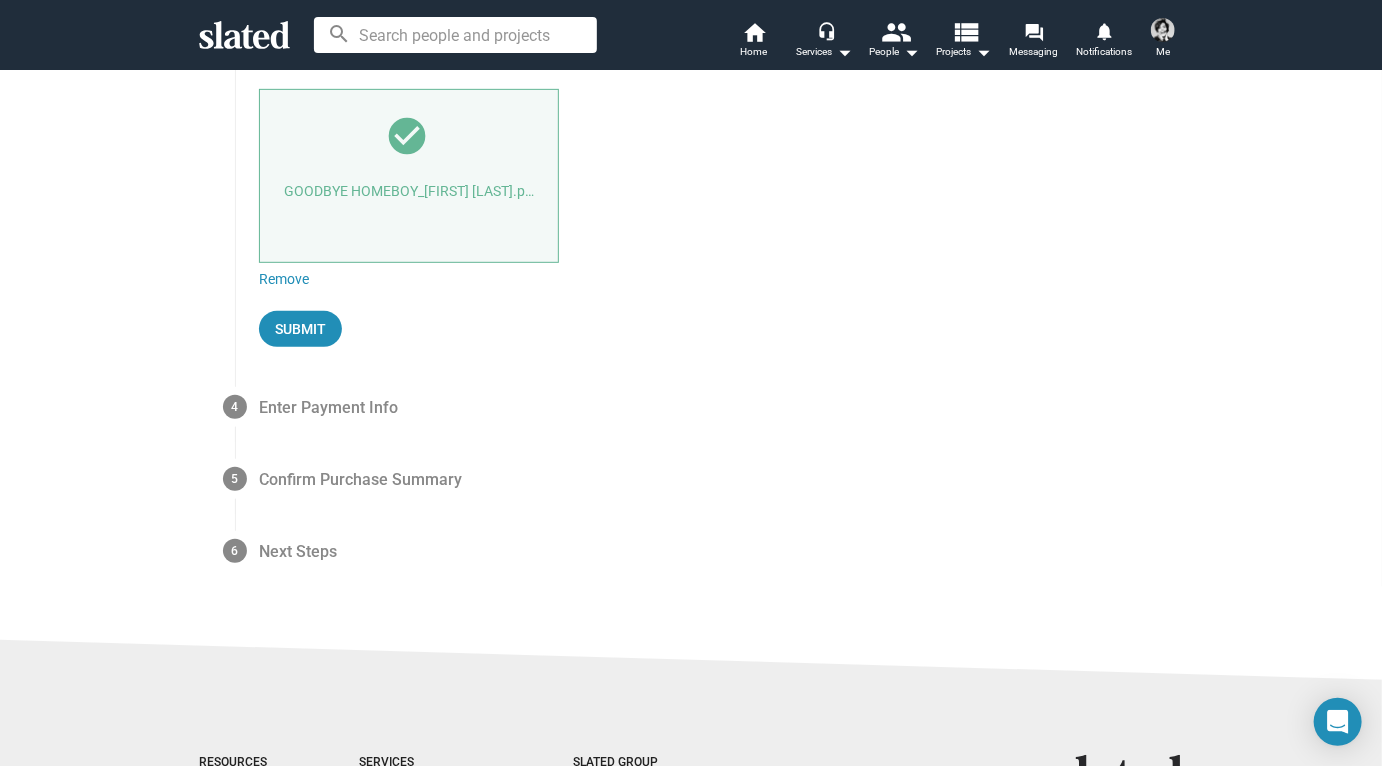 scroll, scrollTop: 468, scrollLeft: 0, axis: vertical 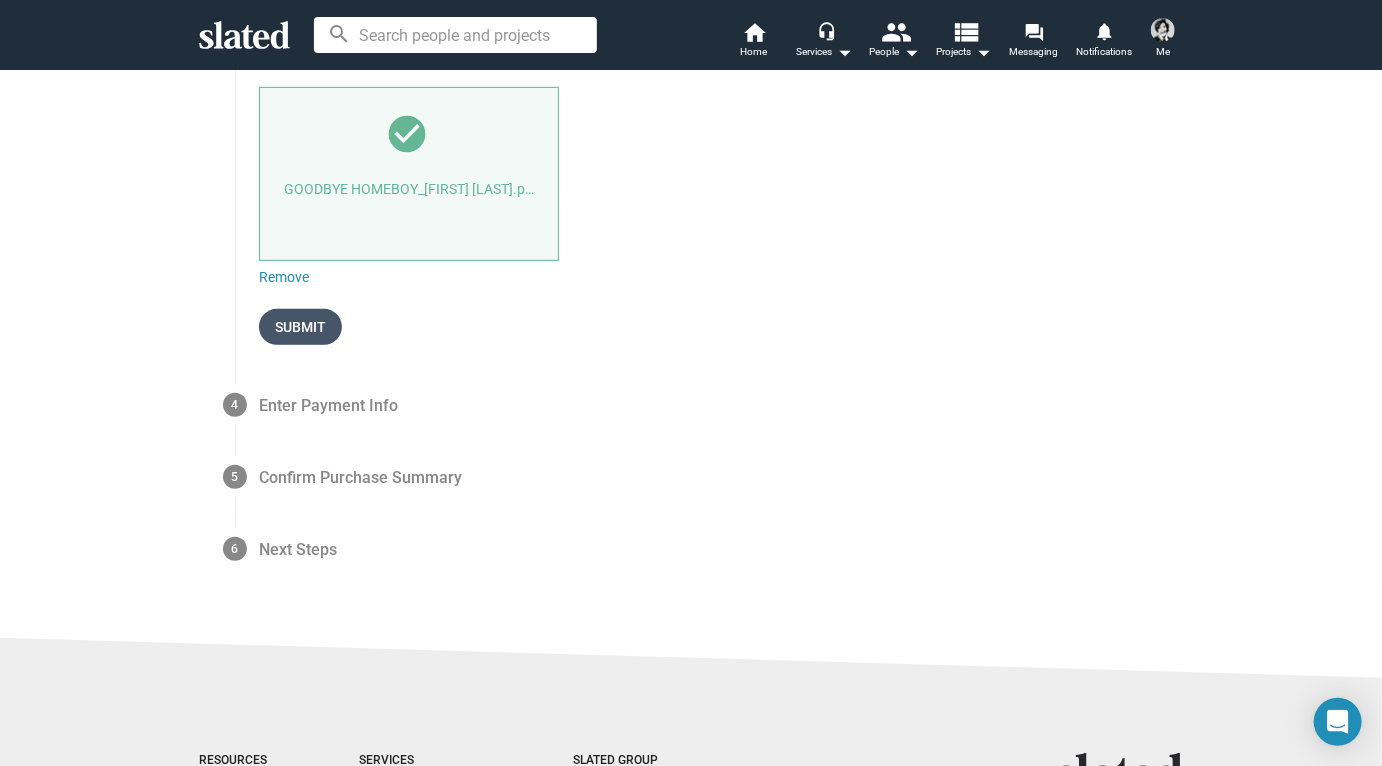 click on "Submit" at bounding box center [300, 327] 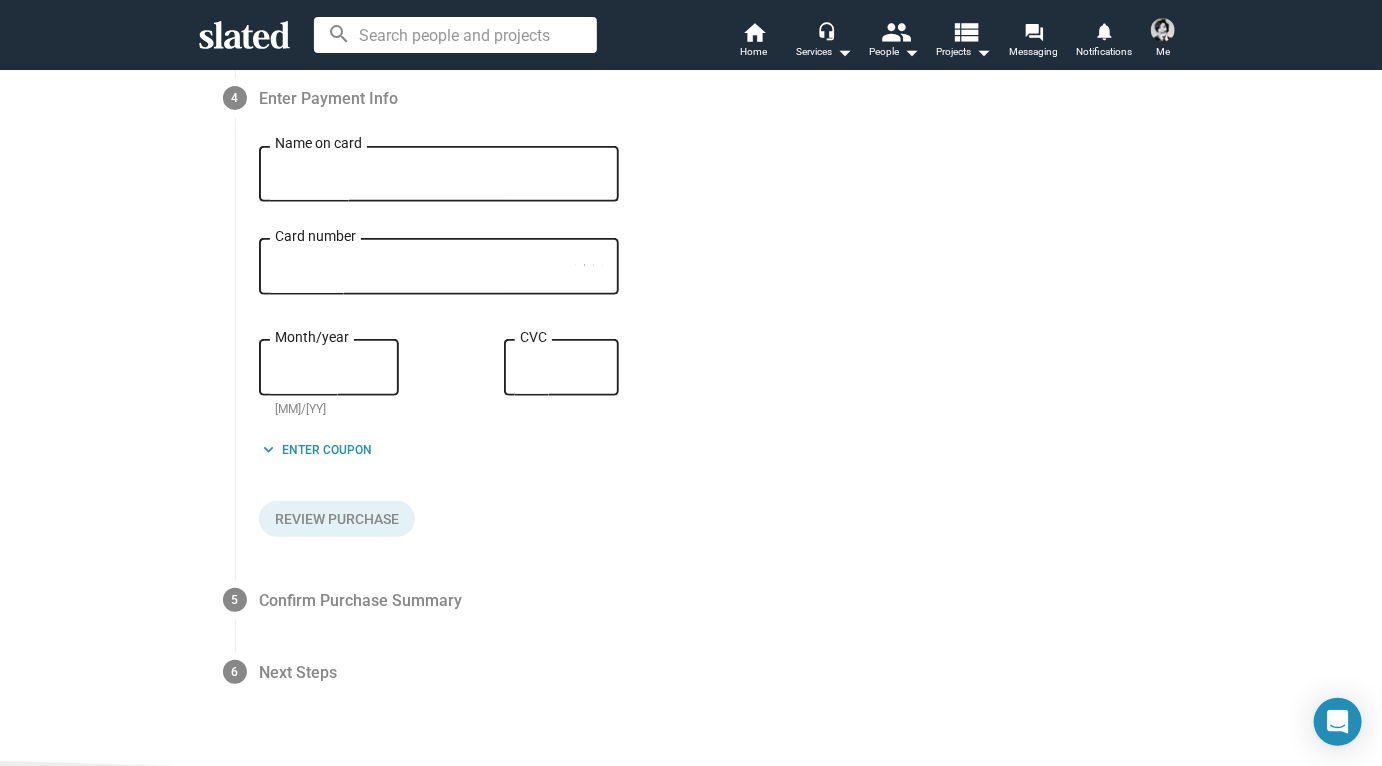 scroll, scrollTop: 365, scrollLeft: 0, axis: vertical 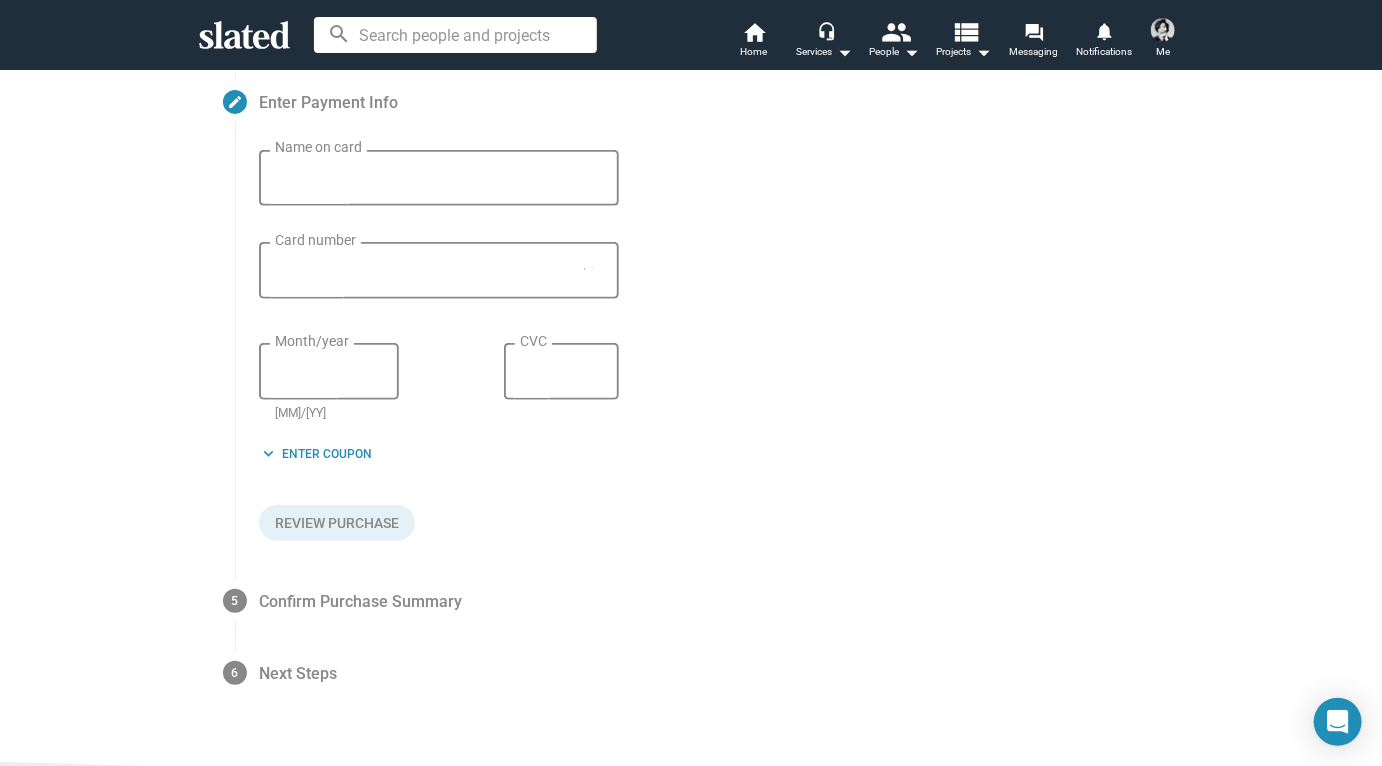 click on "Name on card" at bounding box center (439, 179) 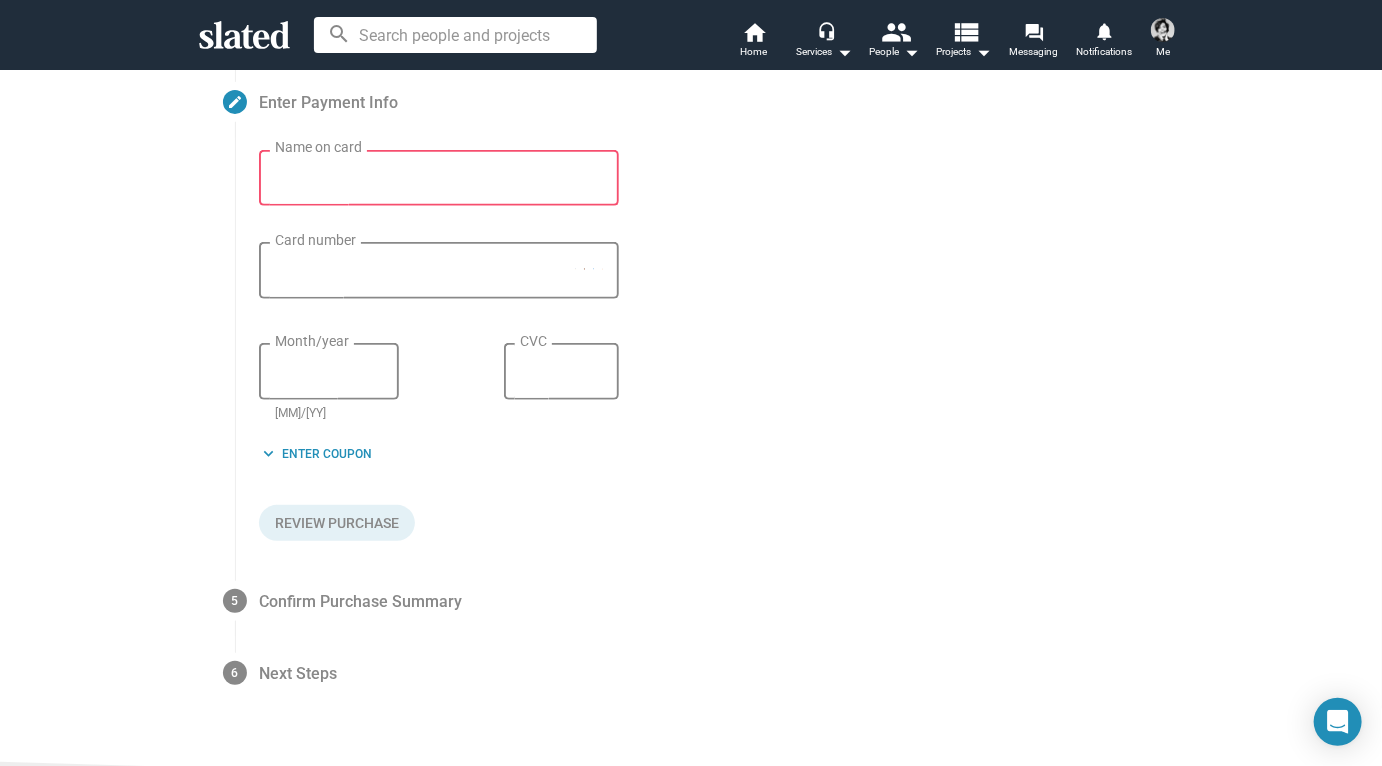 click on "Name on card" at bounding box center (439, 179) 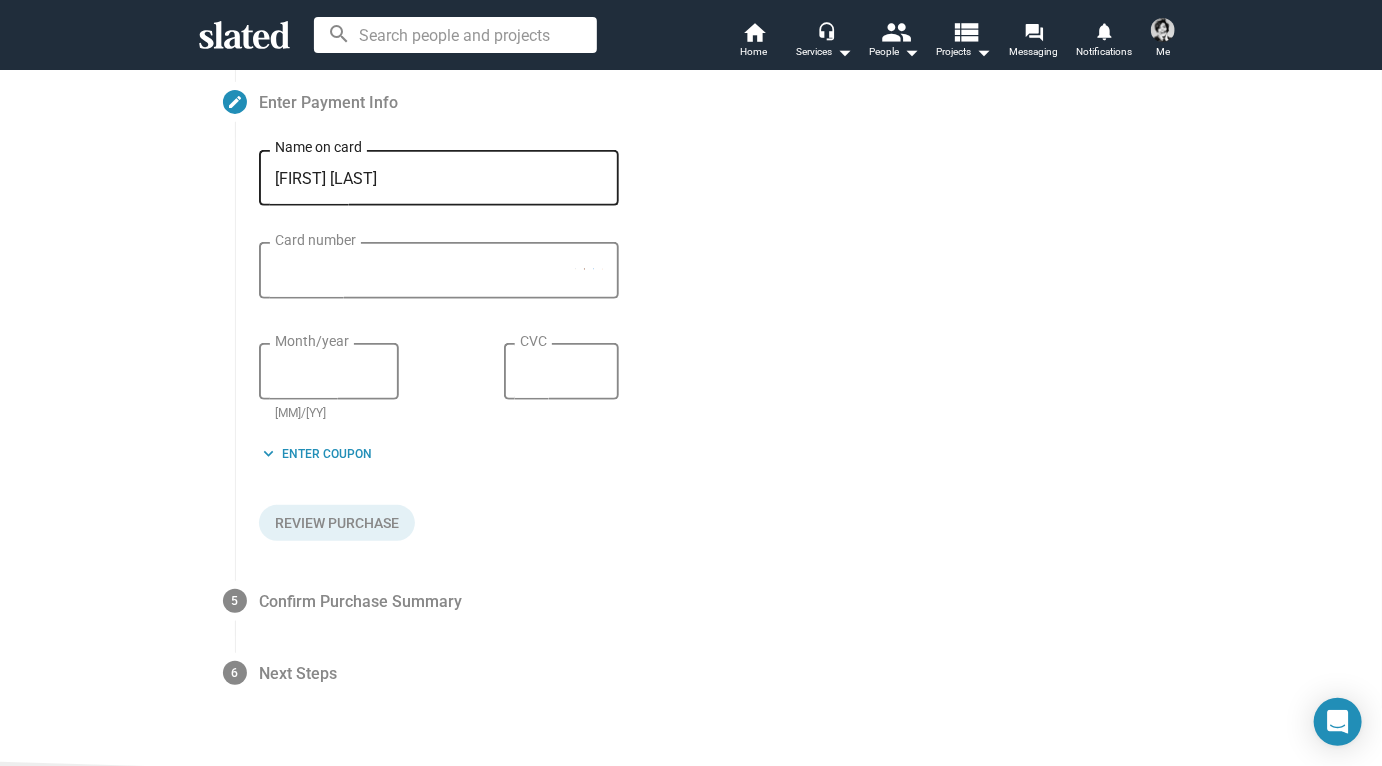 type on "[FIRST] [LAST]" 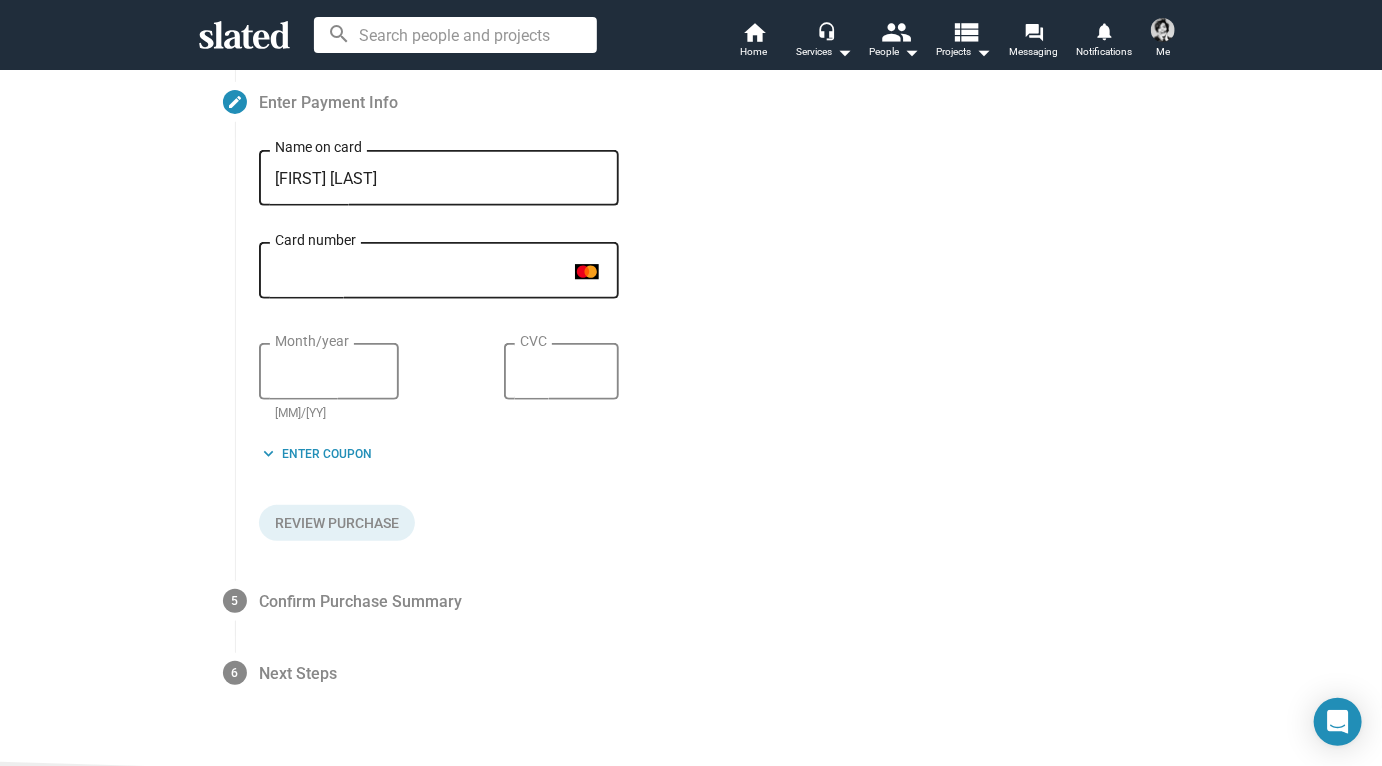click on "Month/year" at bounding box center (329, 370) 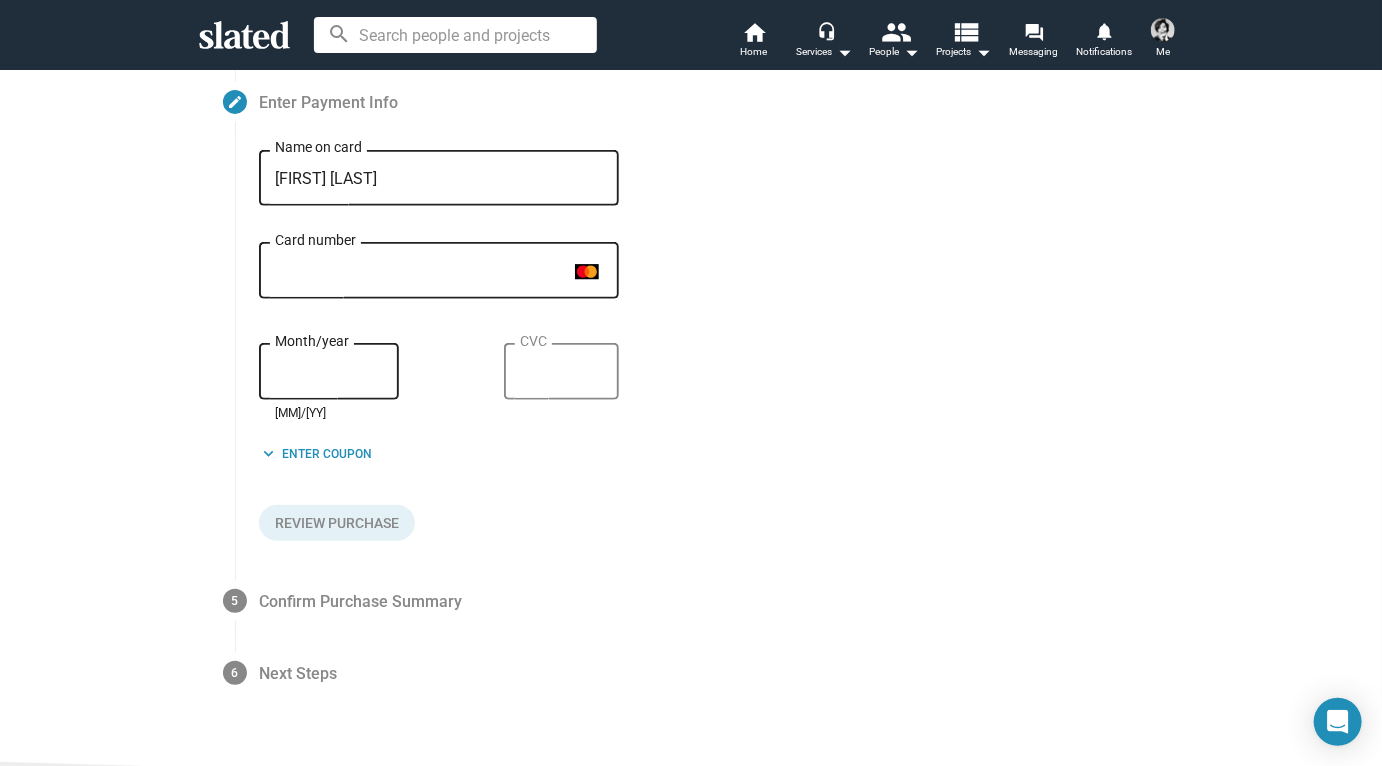 click on "CVC" at bounding box center (561, 370) 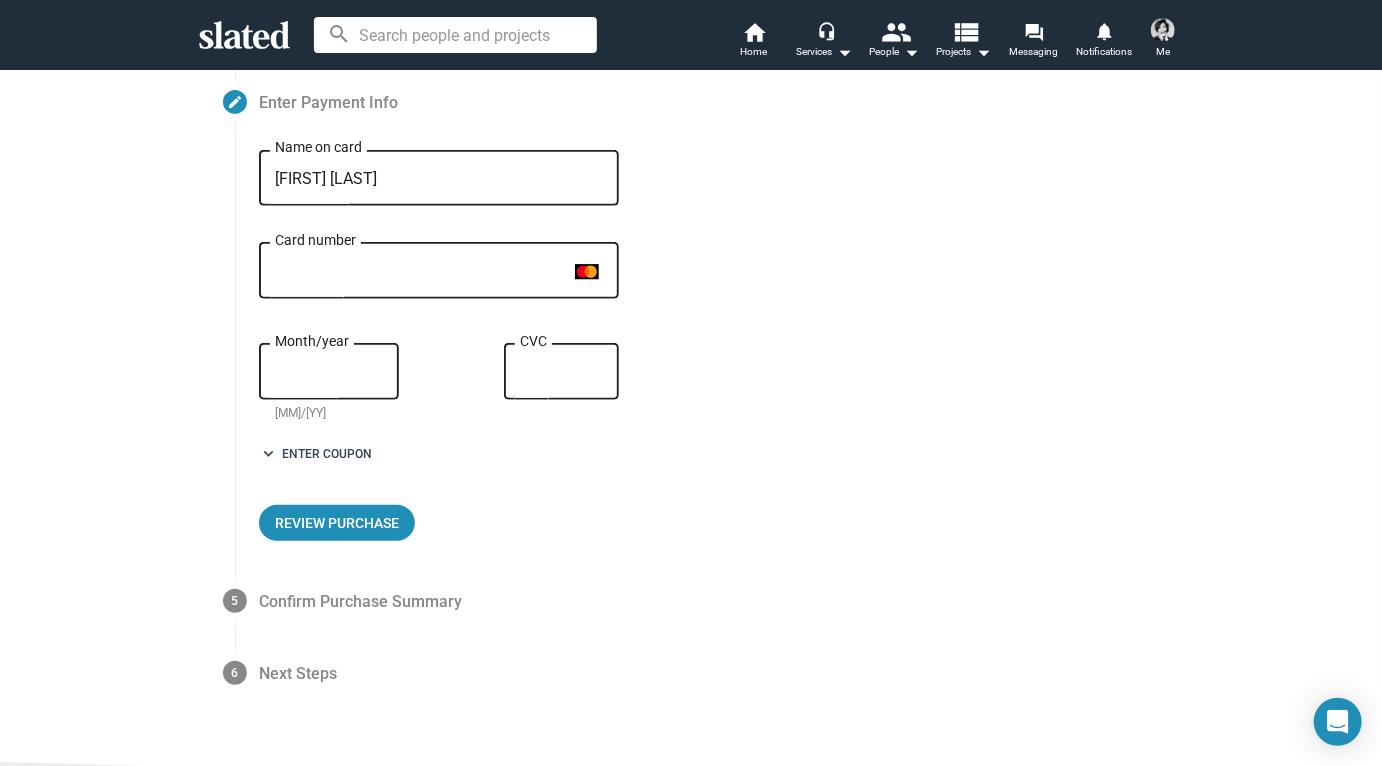 click on "keyboard_arrow_down   Enter Coupon" at bounding box center [315, 454] 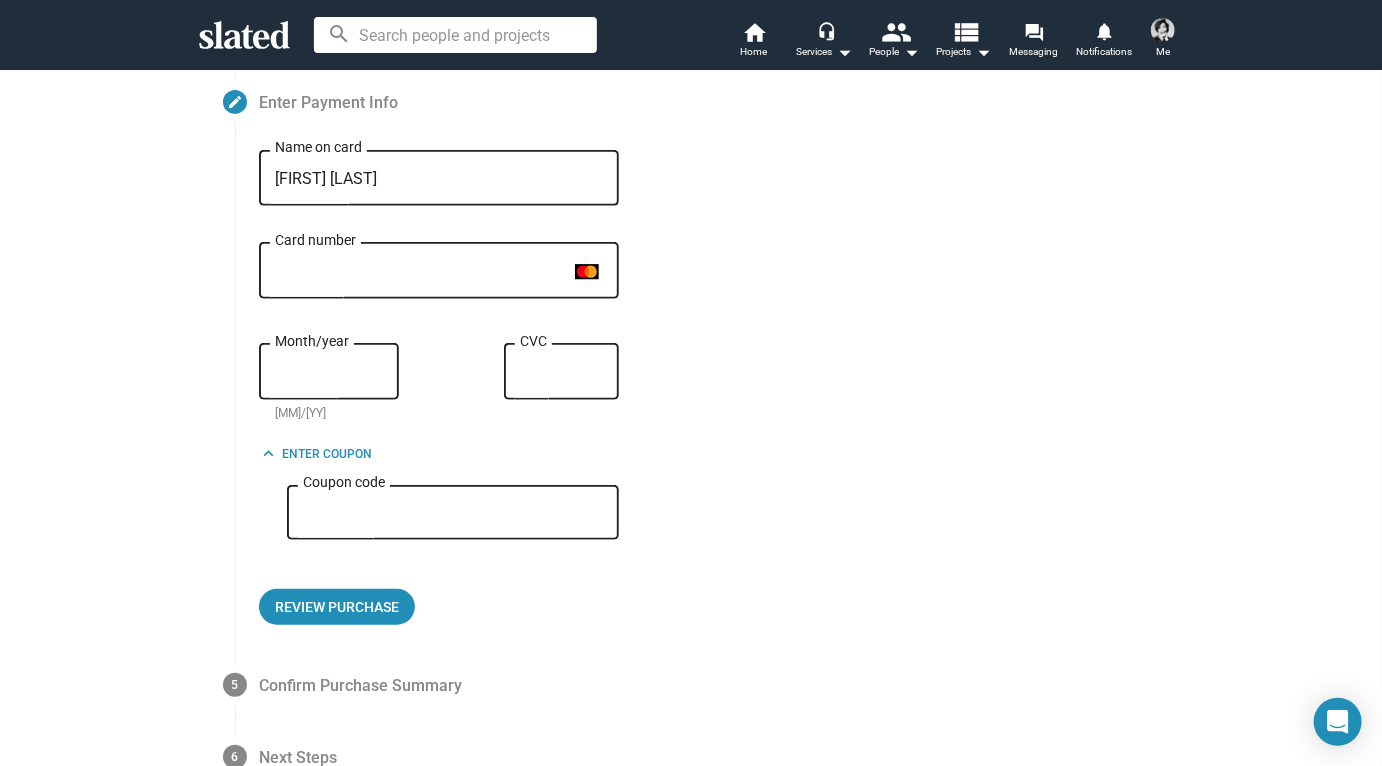 click on "Coupon code" at bounding box center [453, 513] 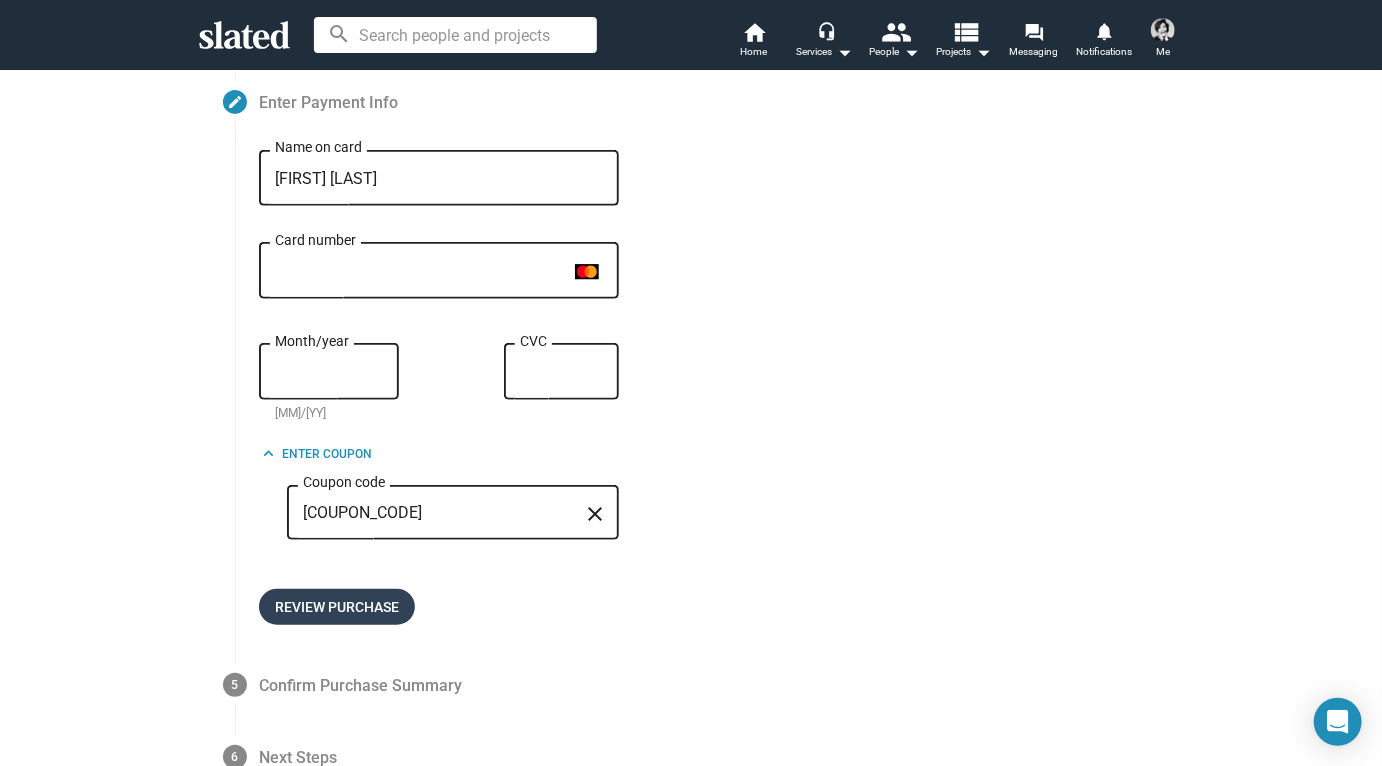 type on "[COUPON_CODE]" 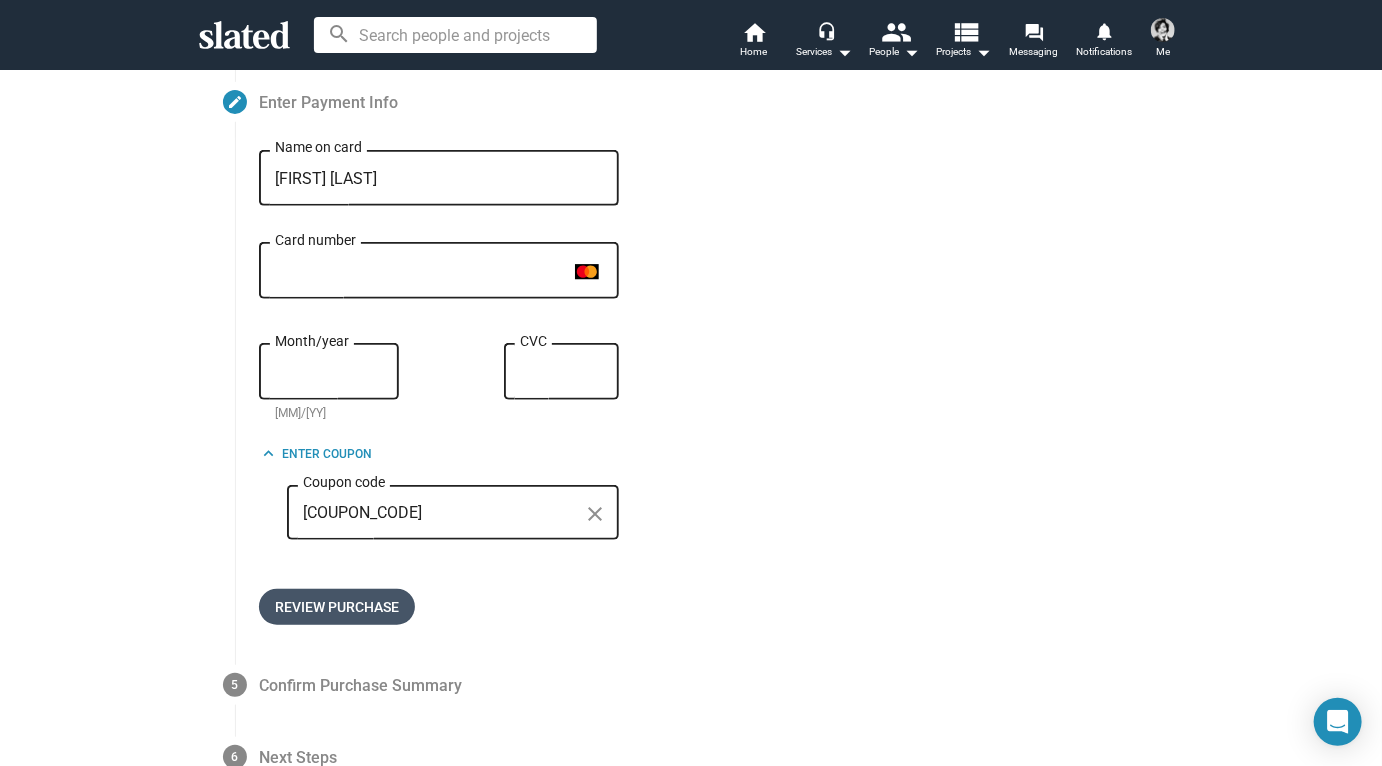 click on "Review Purchase" at bounding box center [337, 607] 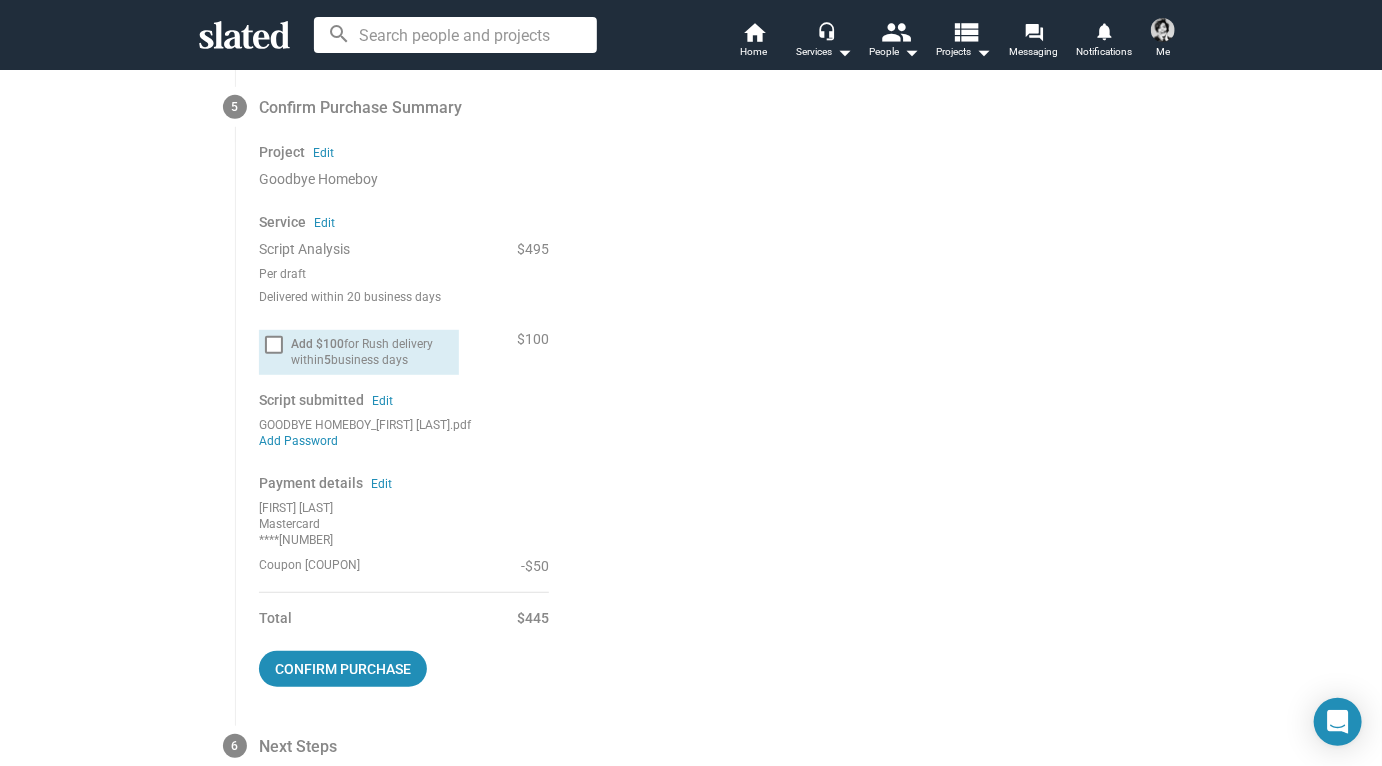 scroll, scrollTop: 434, scrollLeft: 0, axis: vertical 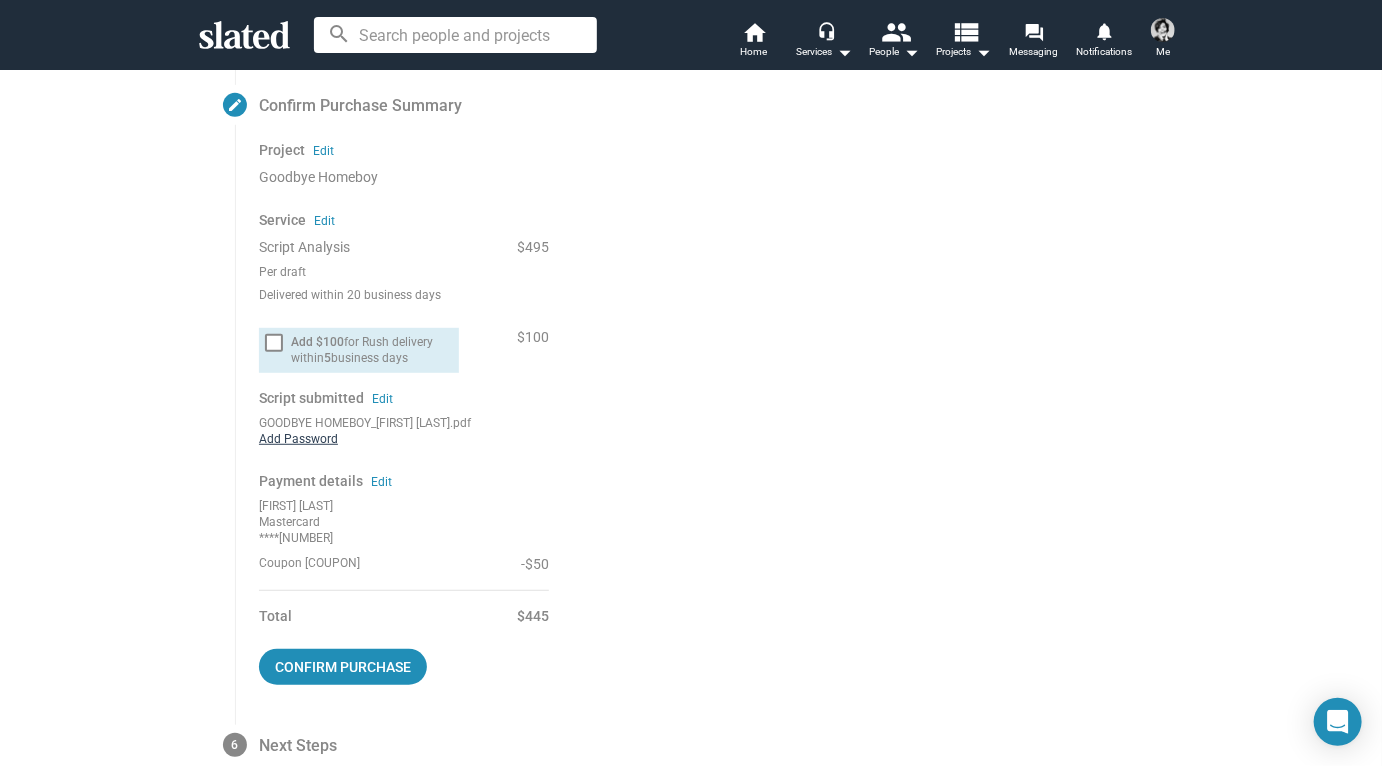 click on "Add Password" at bounding box center [298, 440] 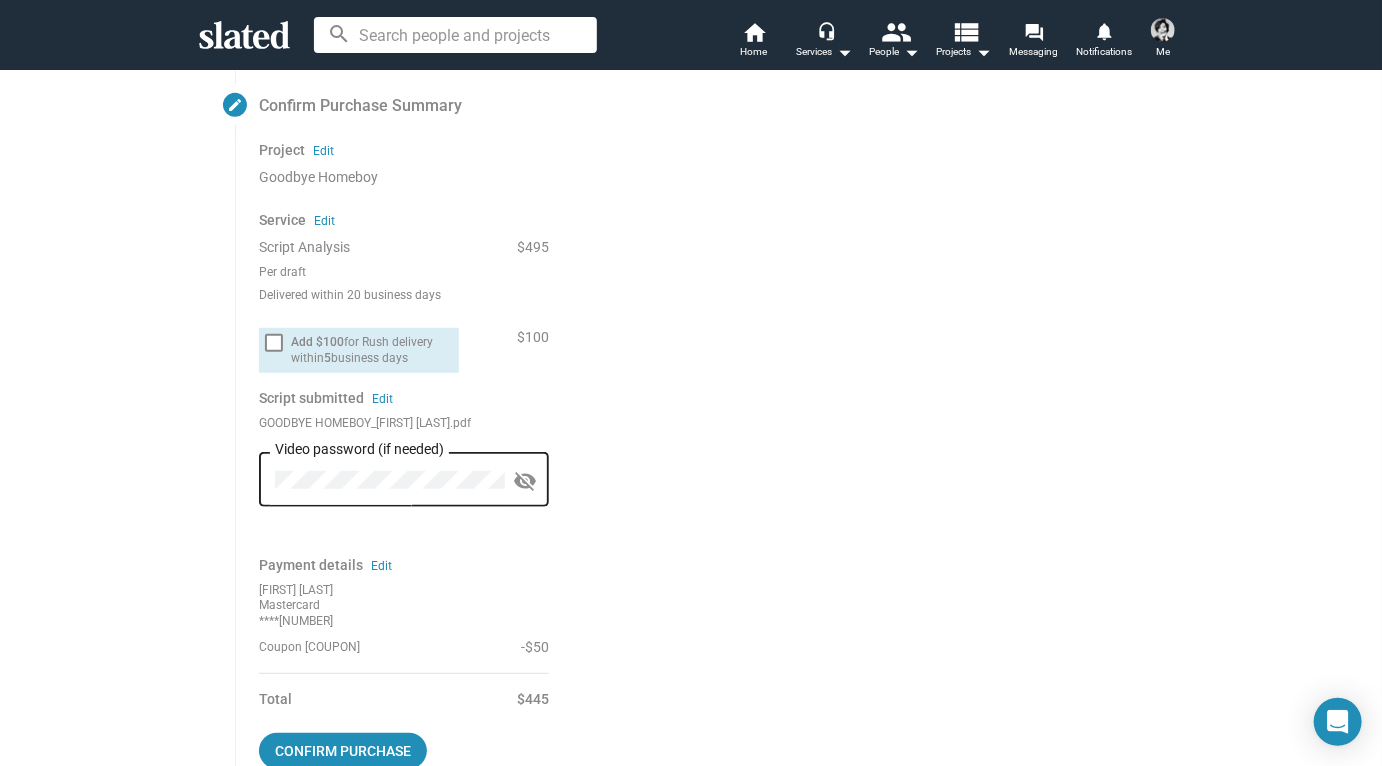 click on "Project Edit Goodbye Homeboy Service Edit Script Analysis $495 Per draft Delivered within 20 business days Add $100 for Rush delivery within 5 business days $100 Script submitted Edit GOODBYE HOMEBOY_[LASTNAME].pdf Video password (if needed) visibility_off Payment details Edit [FIRST] [LAST] [CREDIT_CARD_BRAND] ***6252 Coupon DEBRADRESUB50 -$50 Total $445 Confirm purchase" at bounding box center [721, 454] 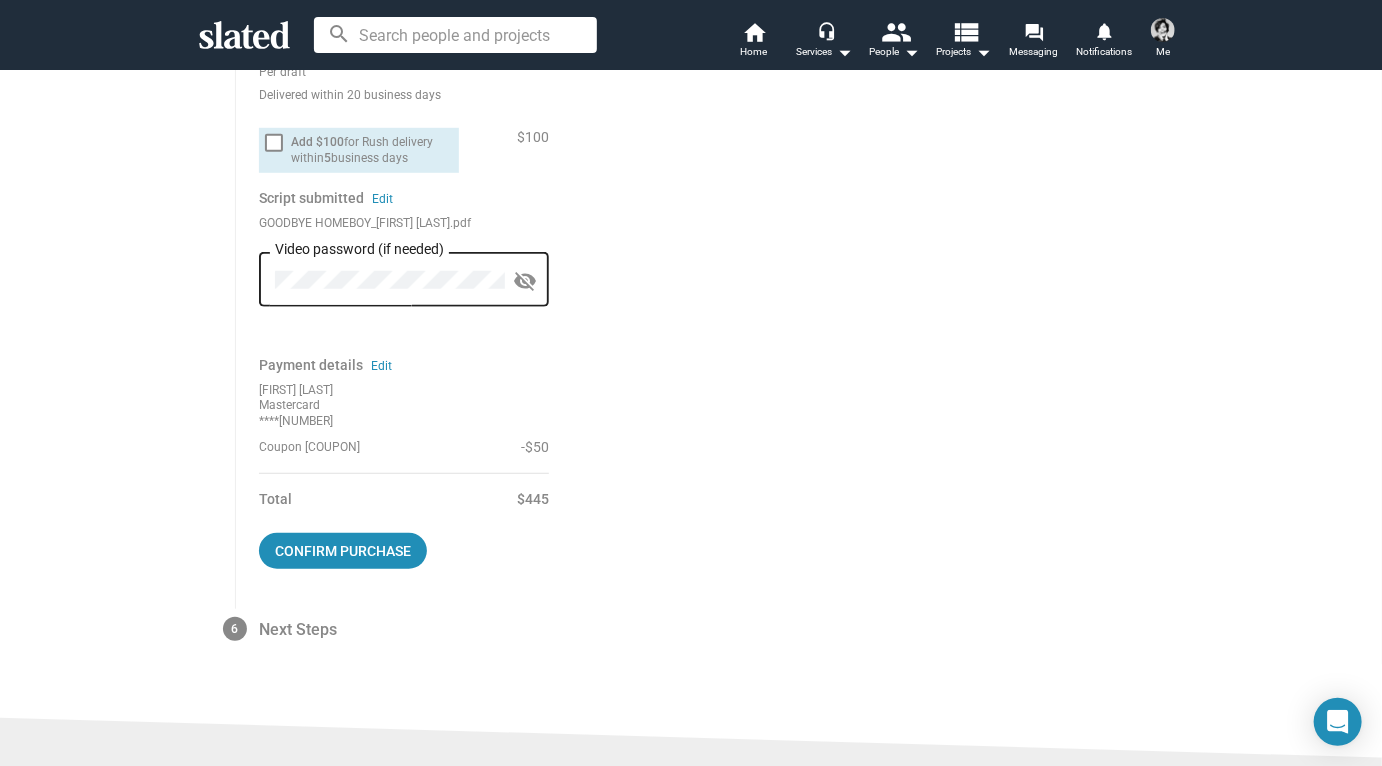 scroll, scrollTop: 672, scrollLeft: 0, axis: vertical 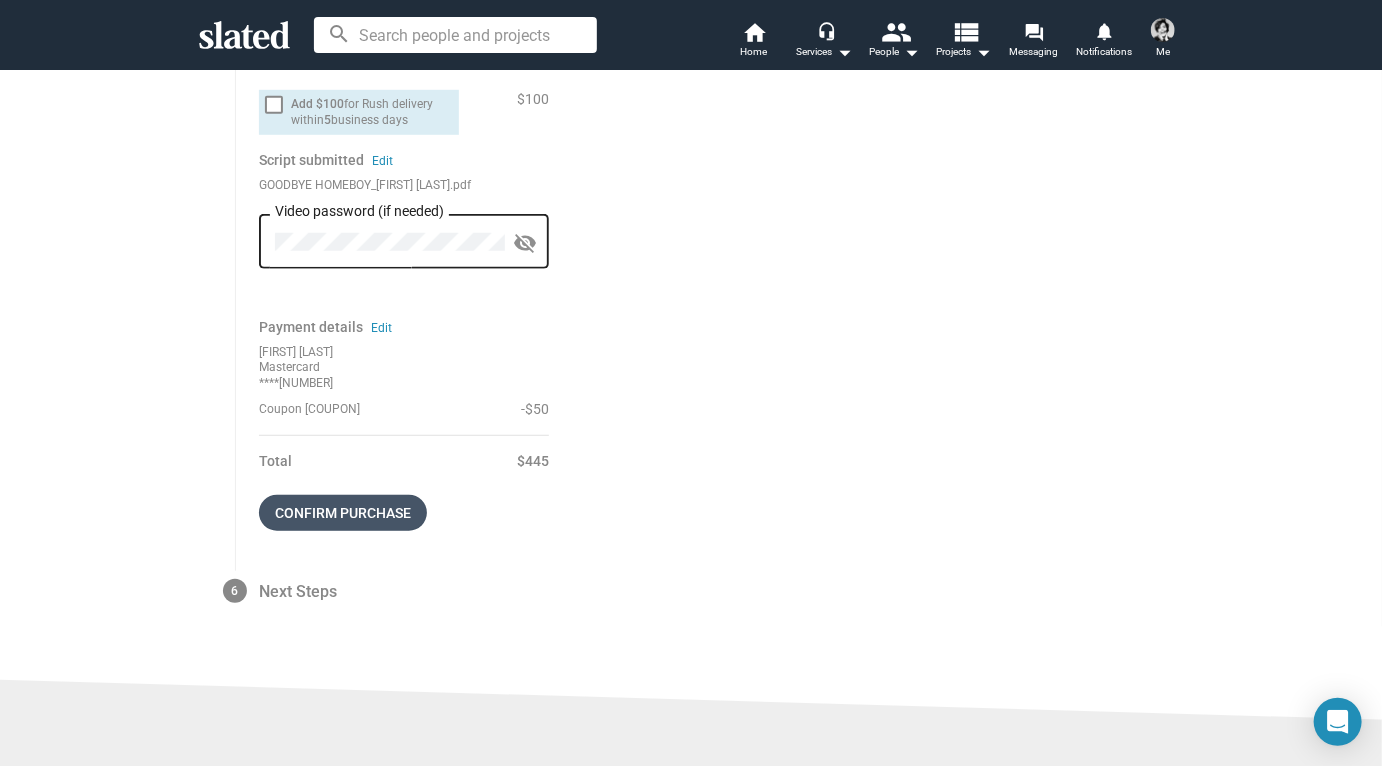 click on "Confirm purchase" at bounding box center [343, 513] 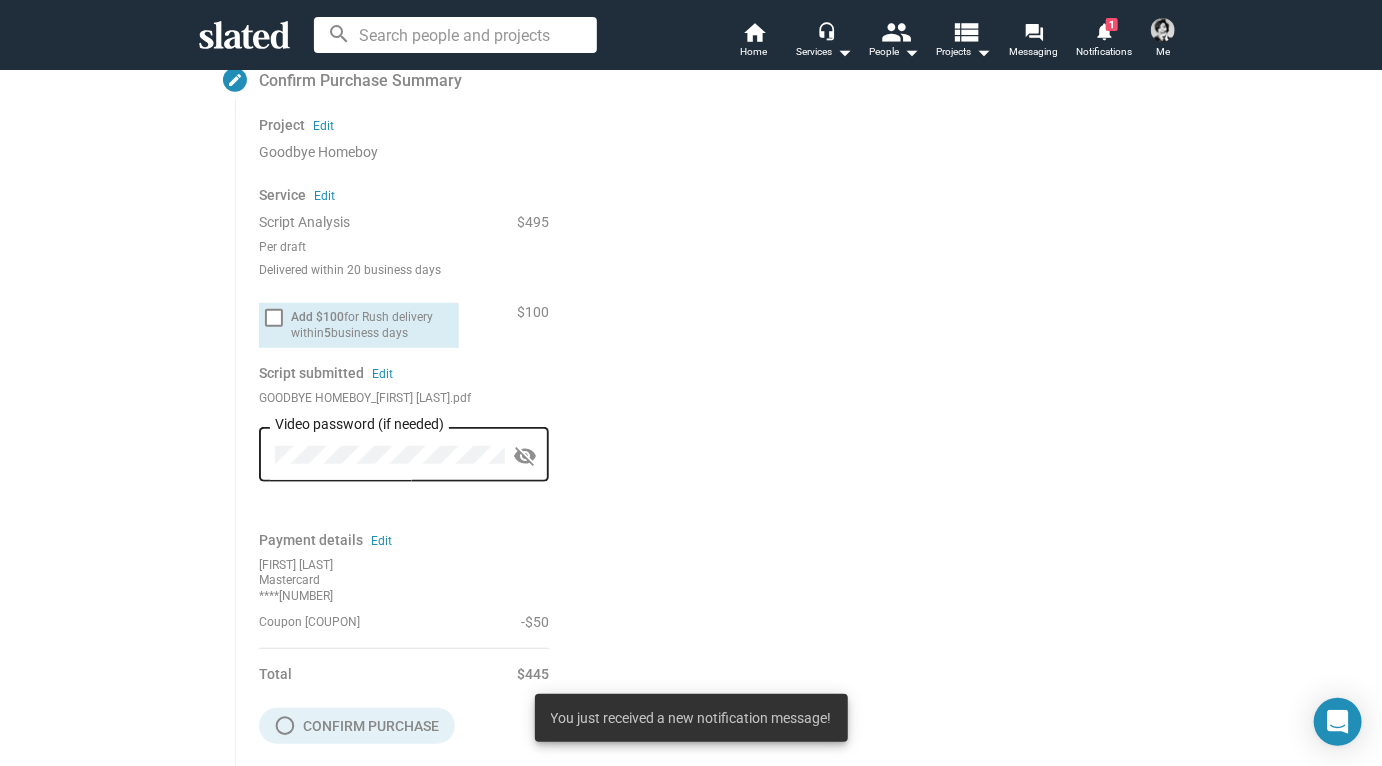 scroll, scrollTop: 506, scrollLeft: 0, axis: vertical 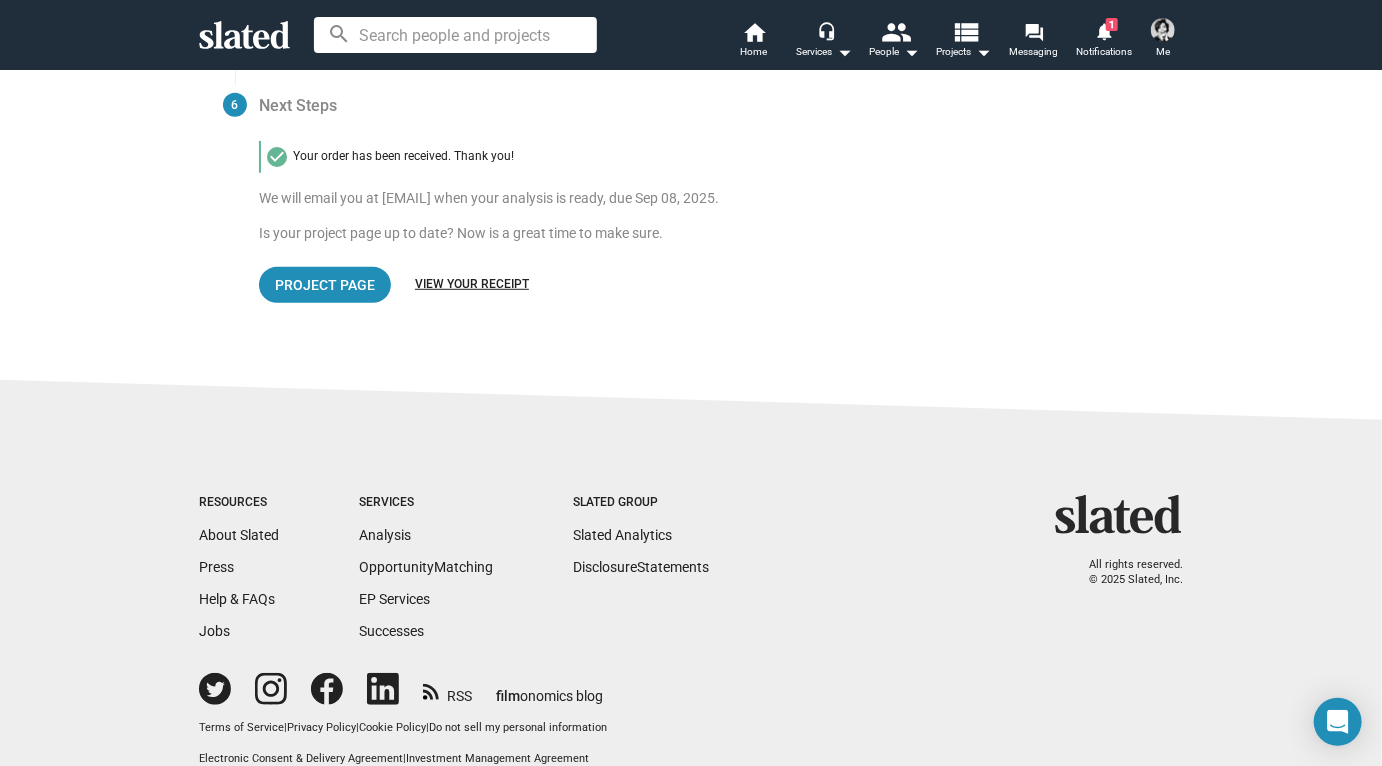 click on "View your receipt" at bounding box center (472, 285) 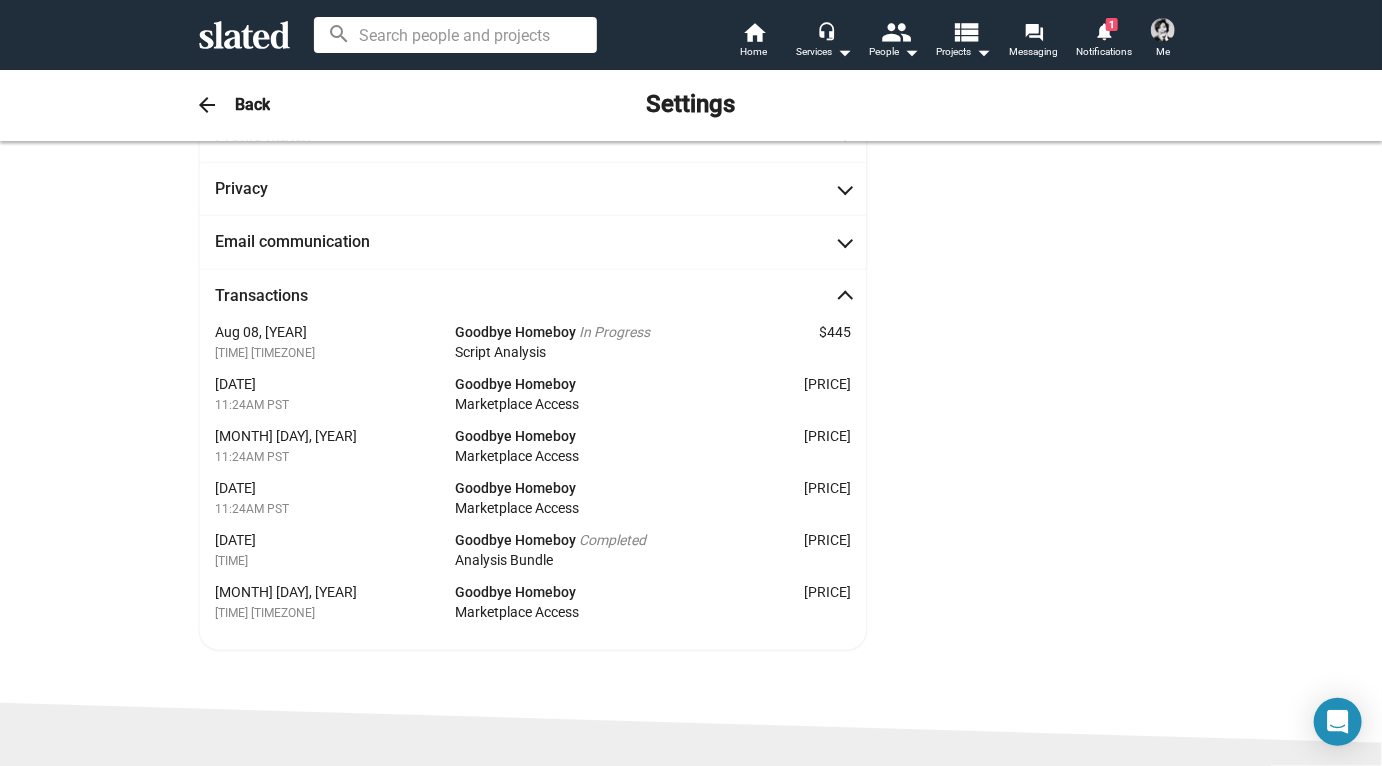 scroll, scrollTop: 228, scrollLeft: 0, axis: vertical 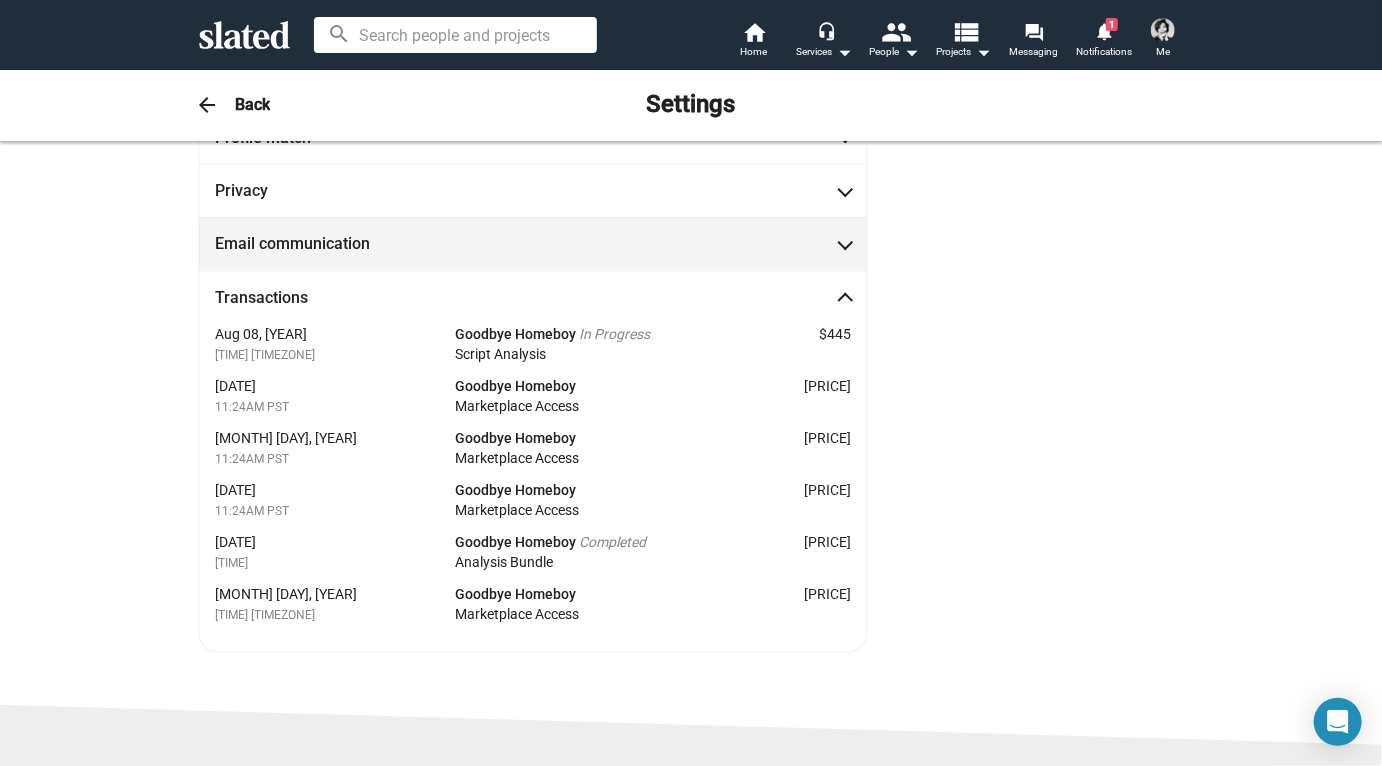 click on "Email communication" at bounding box center [533, 243] 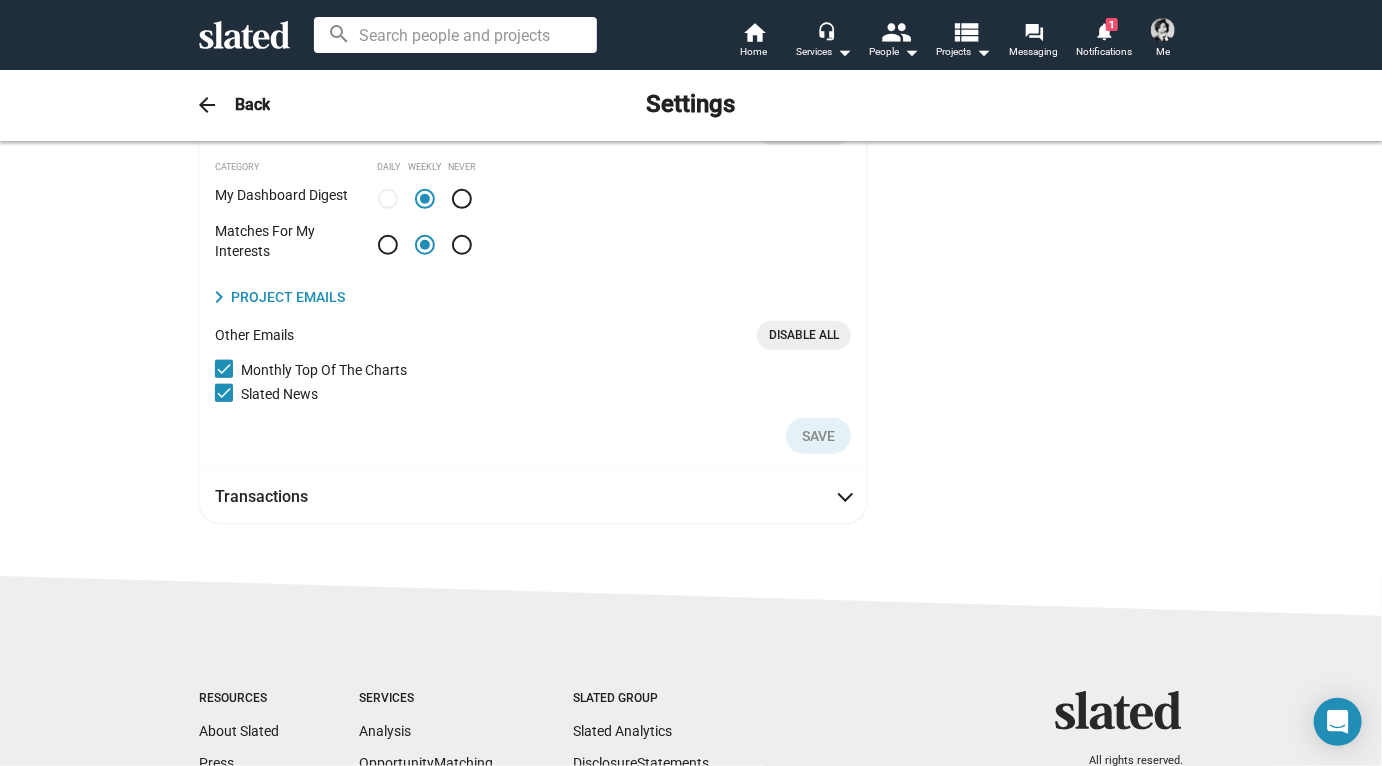 scroll, scrollTop: 0, scrollLeft: 0, axis: both 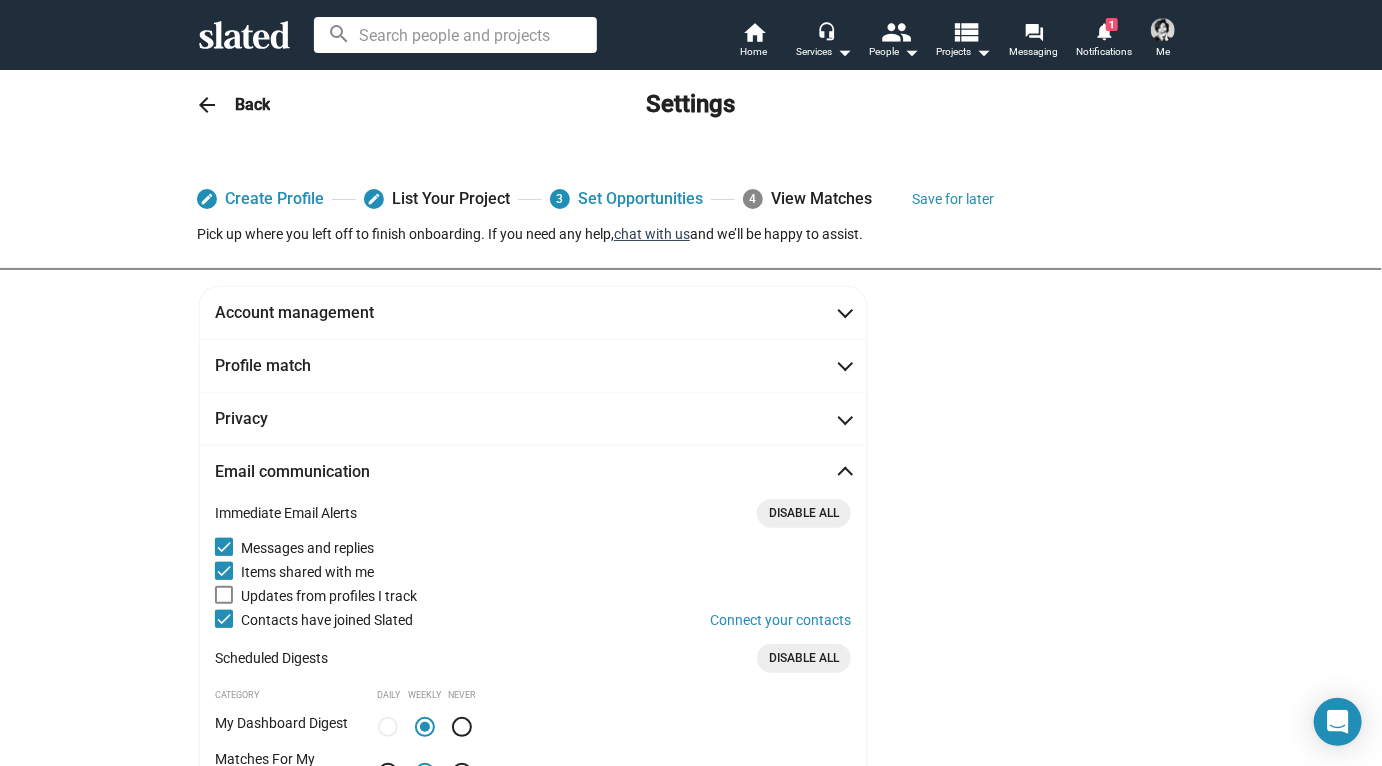 drag, startPoint x: 665, startPoint y: 229, endPoint x: 683, endPoint y: 233, distance: 18.439089 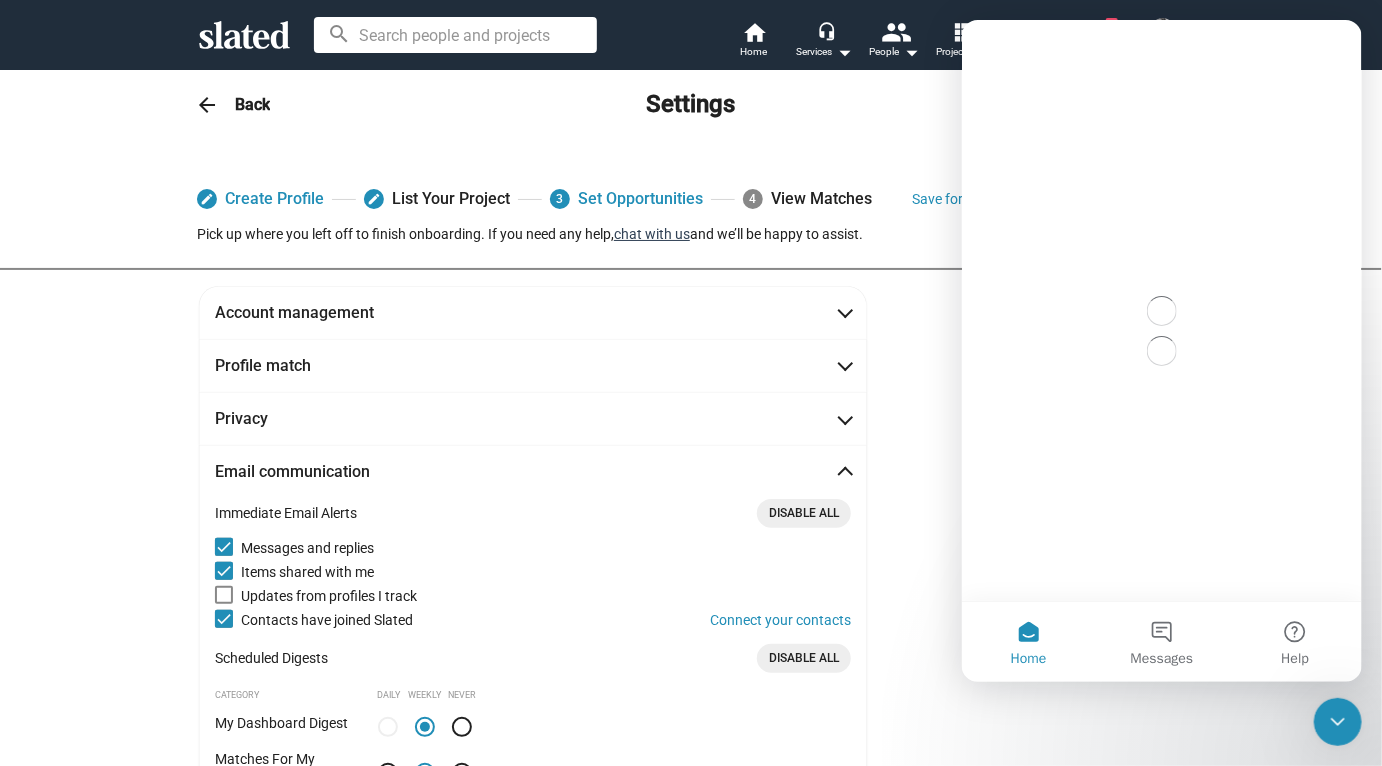 scroll, scrollTop: 0, scrollLeft: 0, axis: both 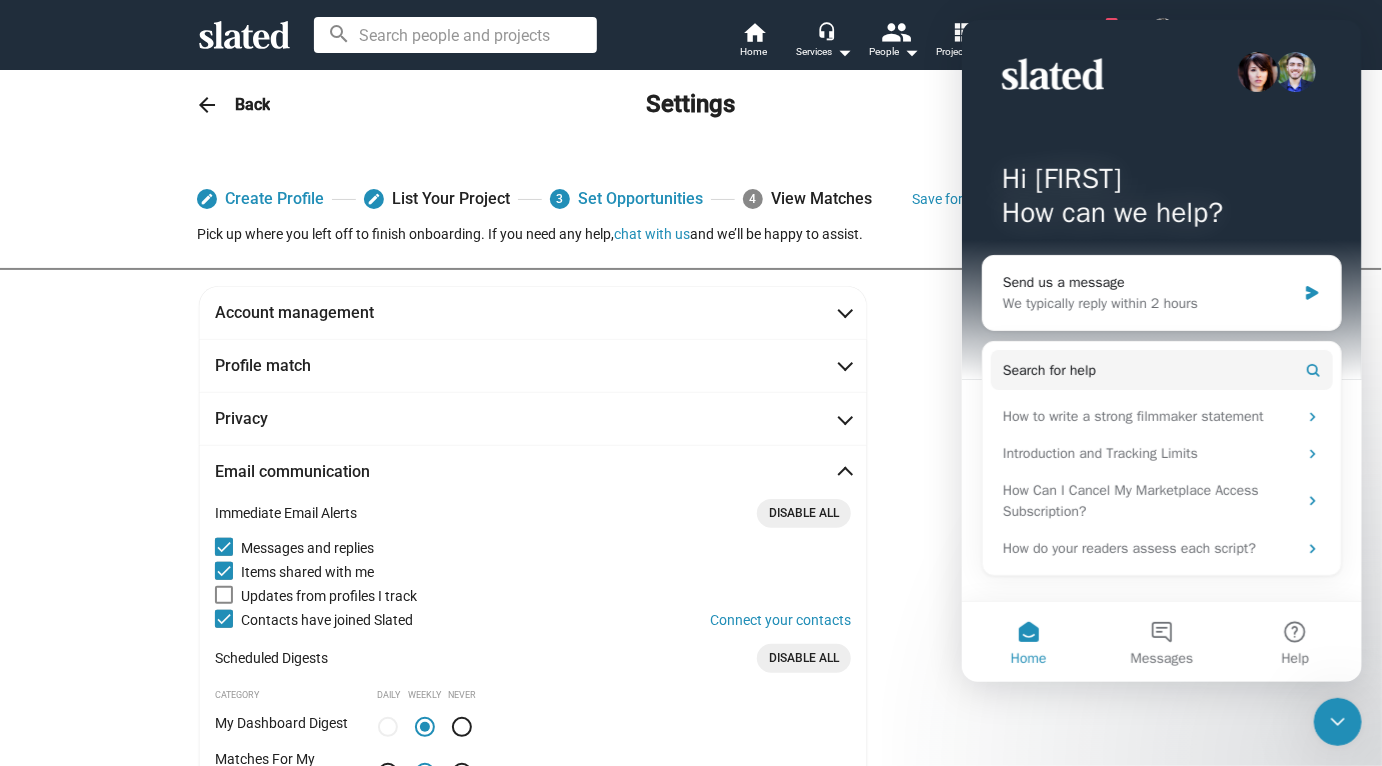 click on "arrow_back Back Settings" 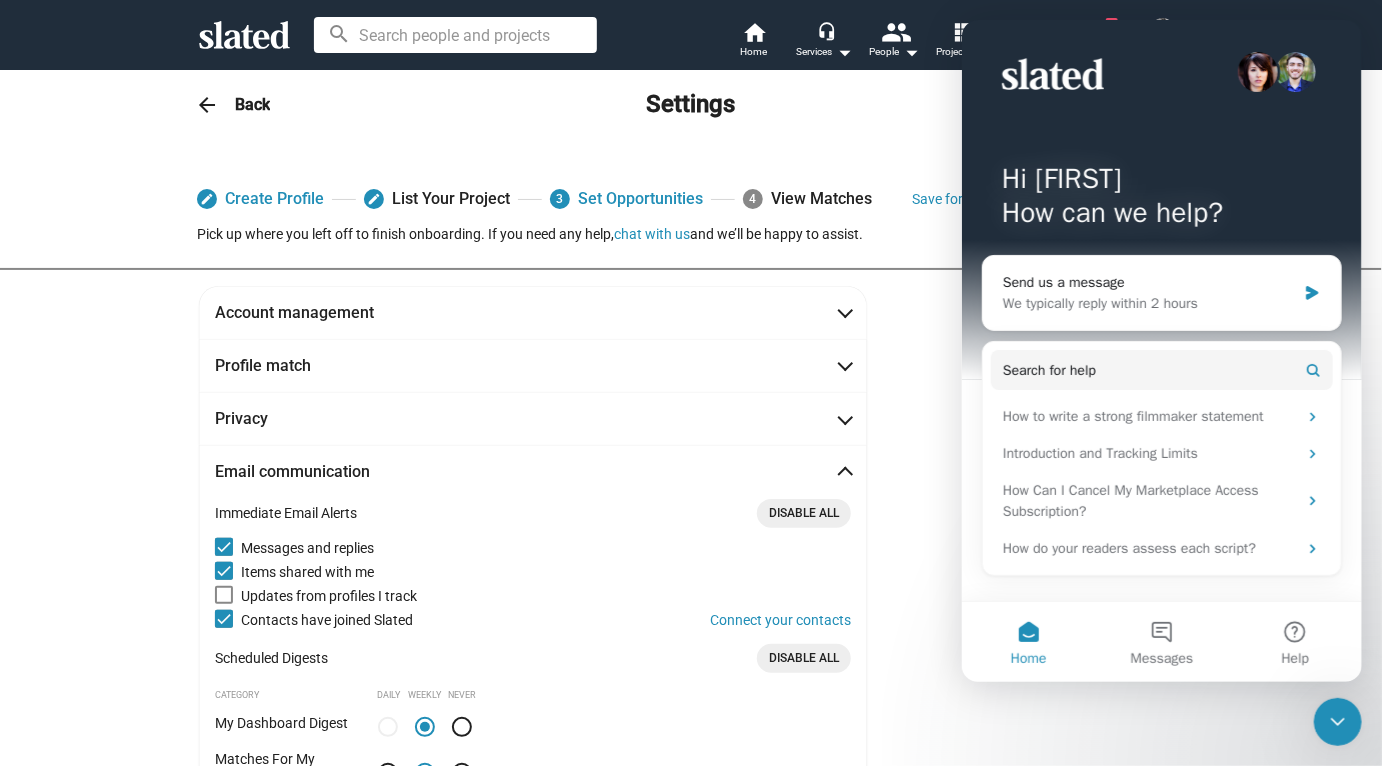 drag, startPoint x: 1096, startPoint y: 714, endPoint x: 1146, endPoint y: 717, distance: 50.08992 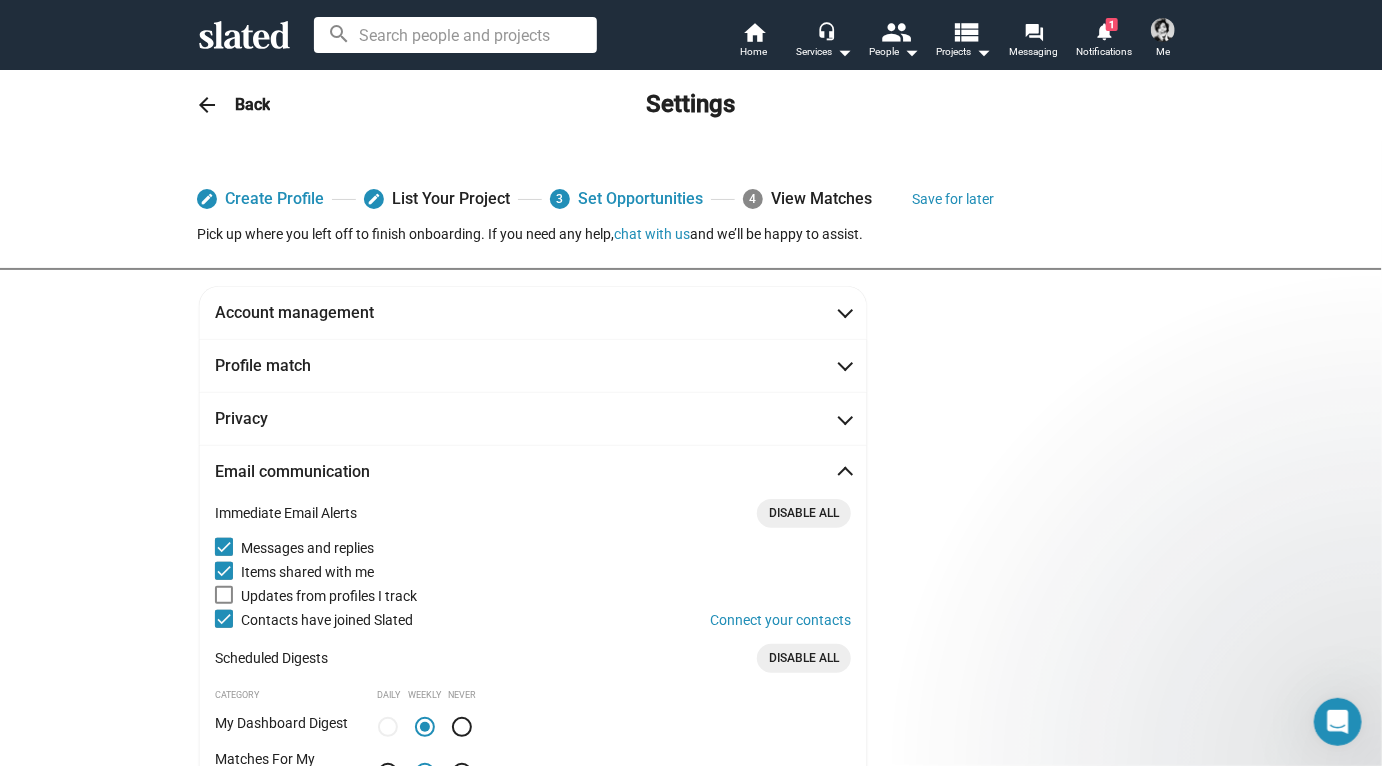 scroll, scrollTop: 0, scrollLeft: 0, axis: both 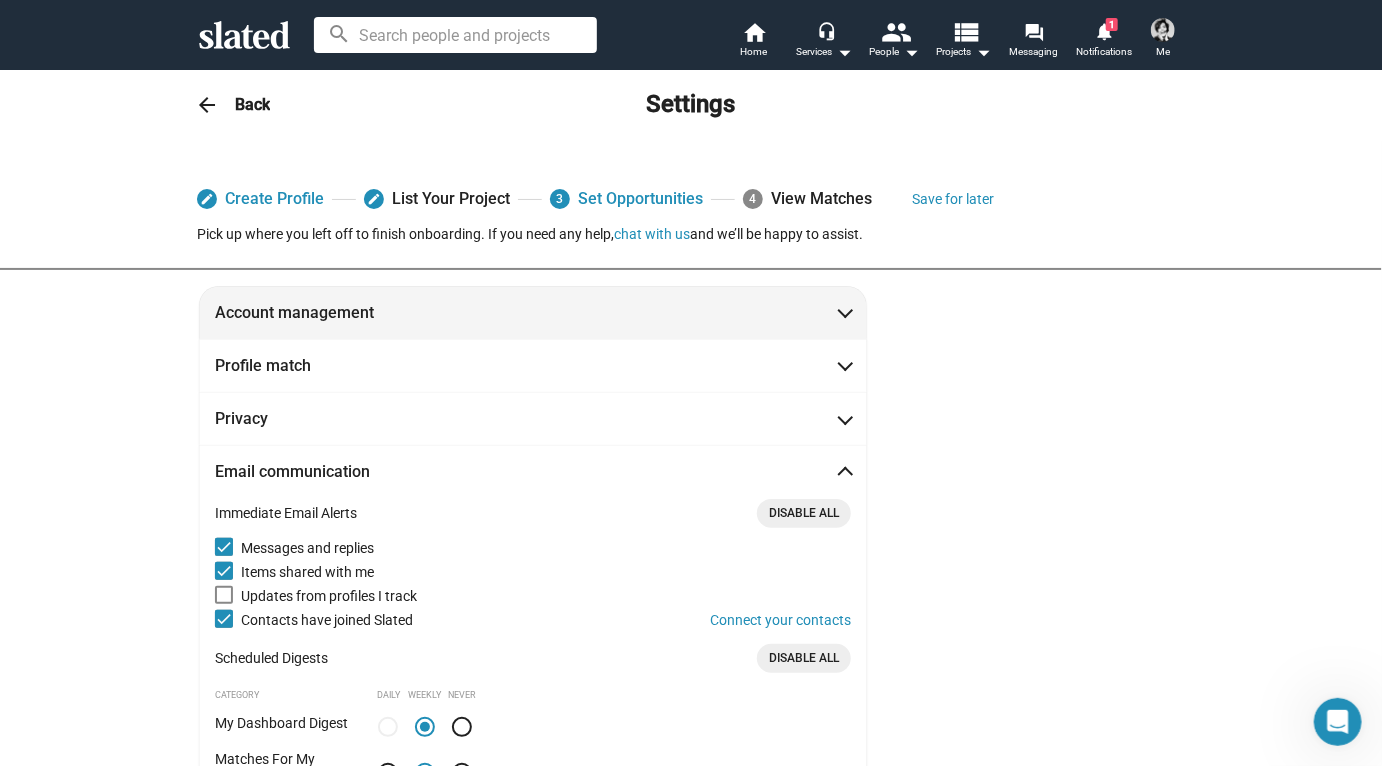 click on "Account management" at bounding box center (533, 312) 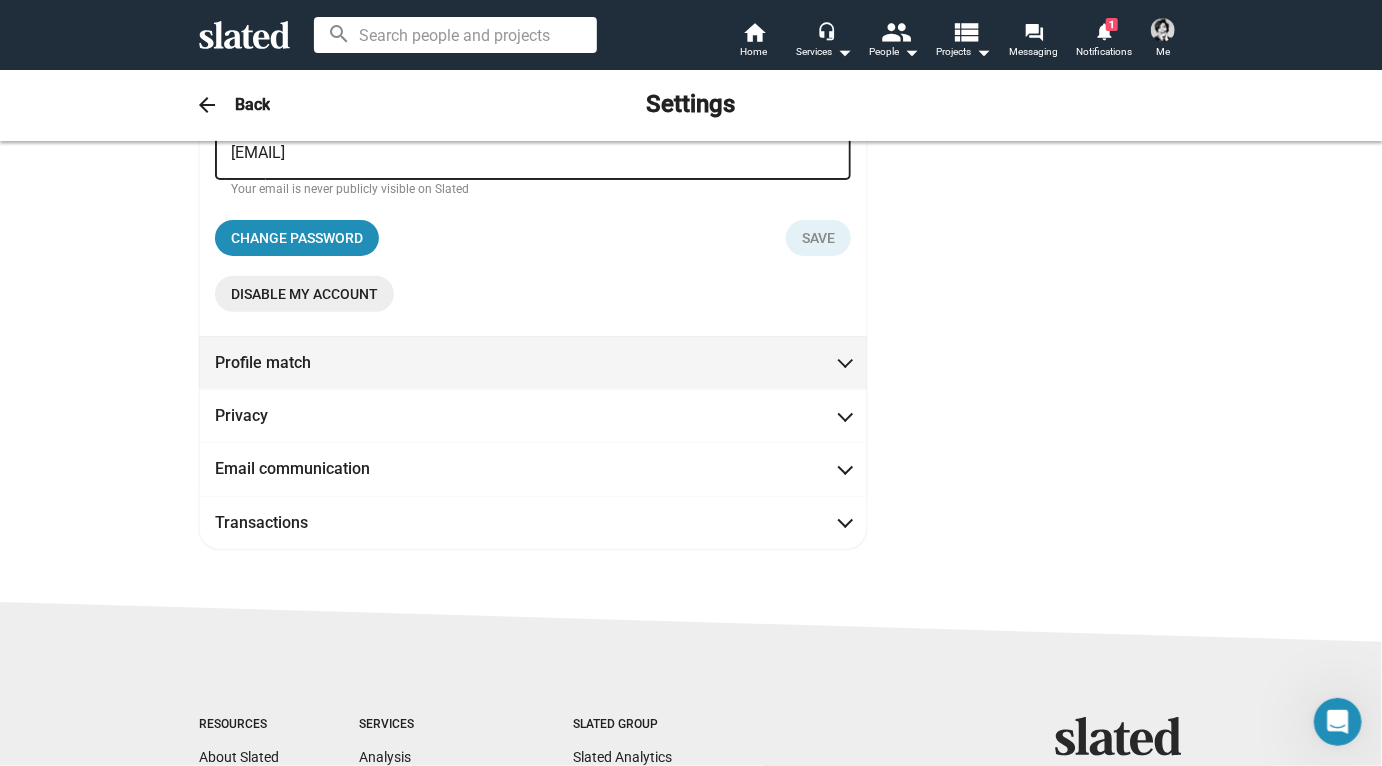 scroll, scrollTop: 431, scrollLeft: 0, axis: vertical 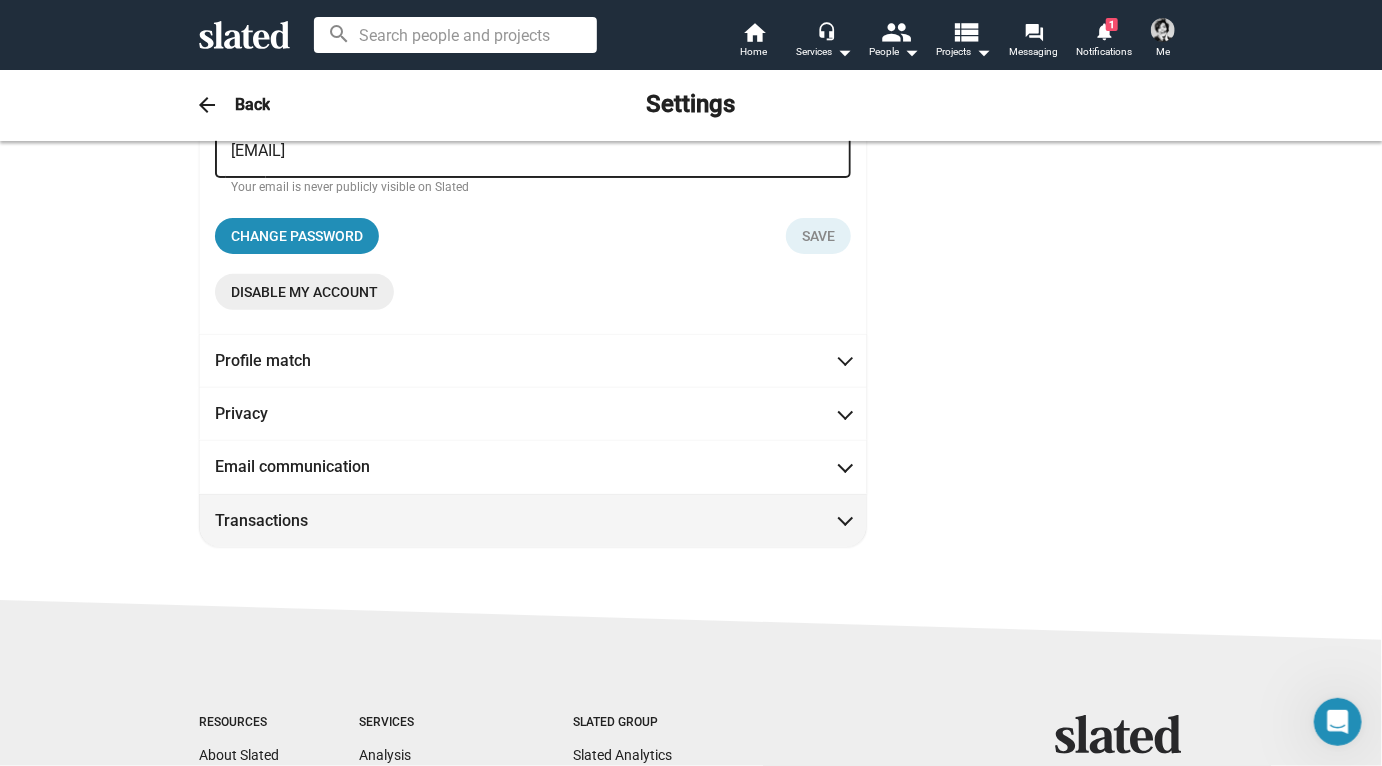 click at bounding box center (845, 519) 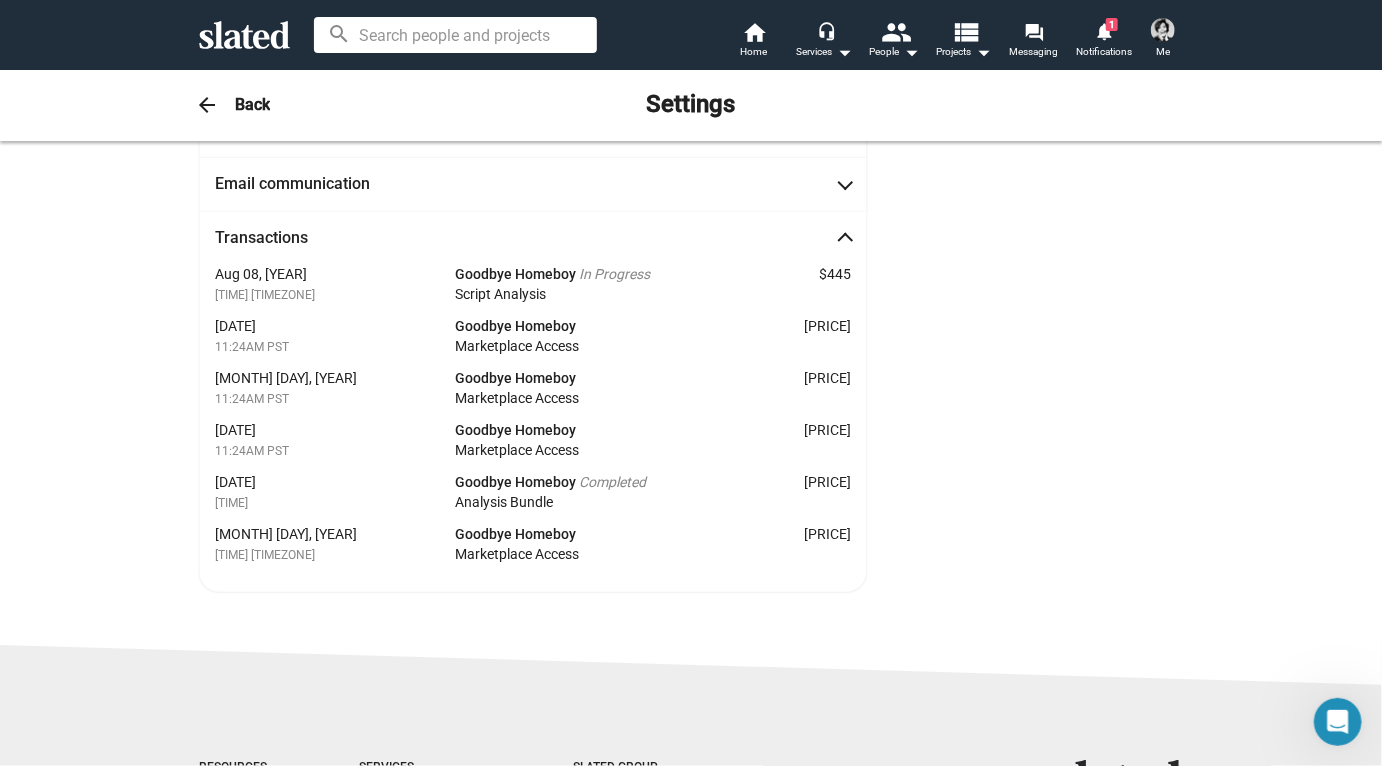 scroll, scrollTop: 264, scrollLeft: 0, axis: vertical 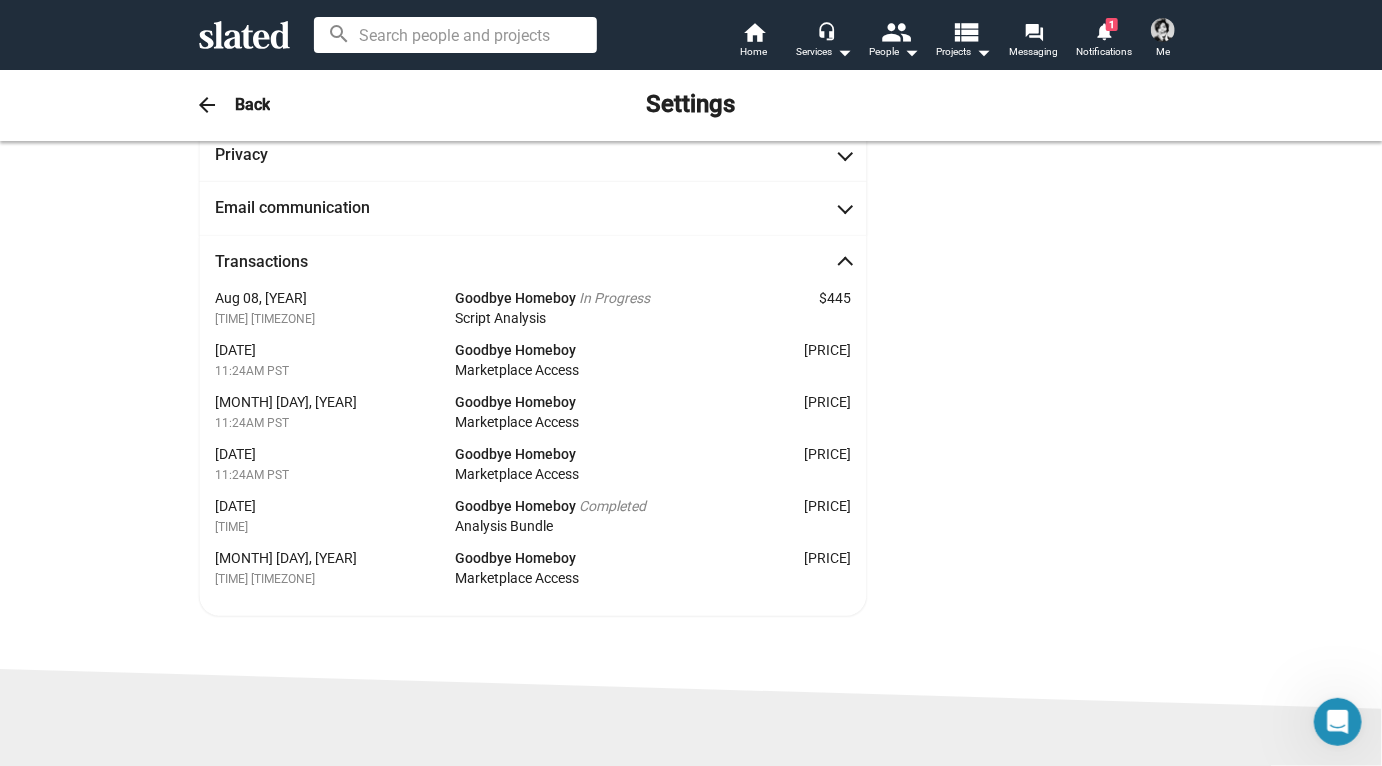 click on "Goodbye Homeboy   In Progress Script Analysis" at bounding box center (607, 314) 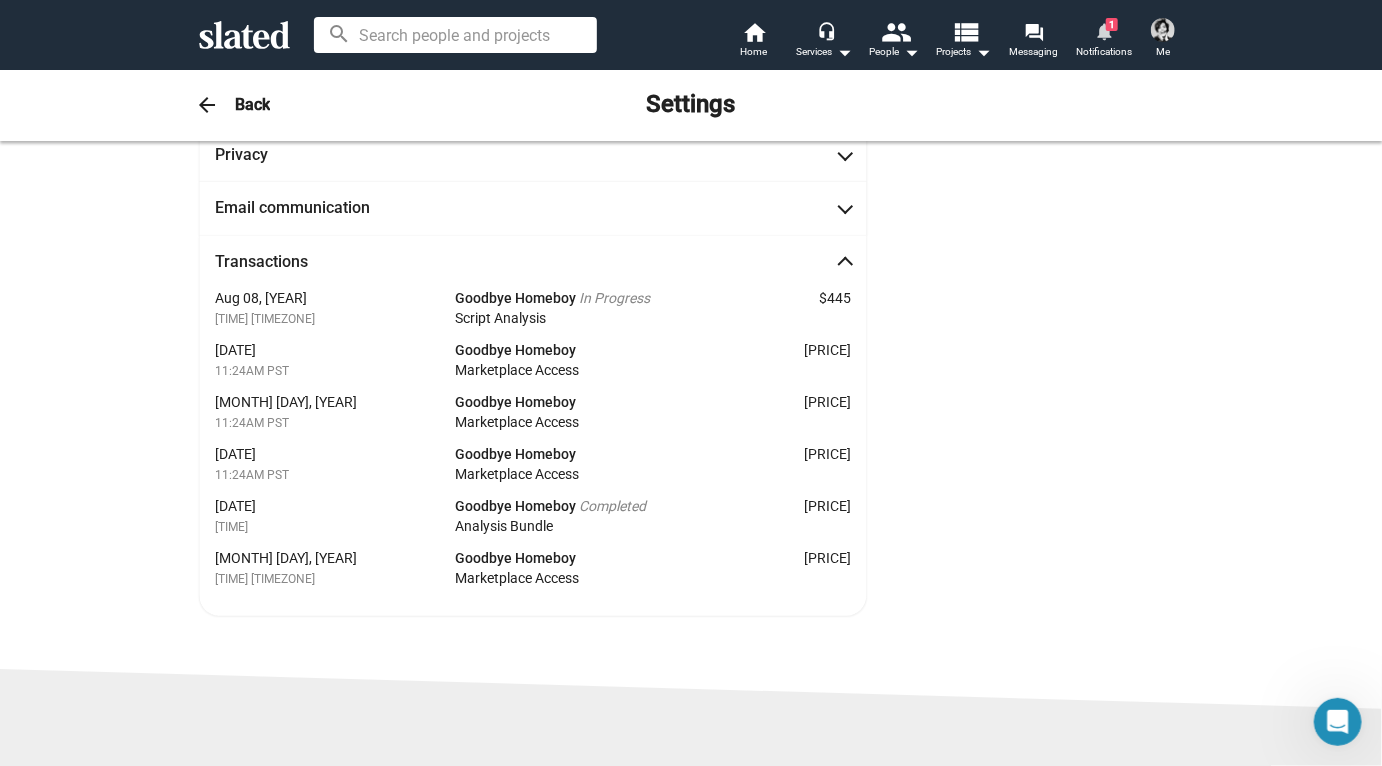 click on "notifications" at bounding box center [1103, 30] 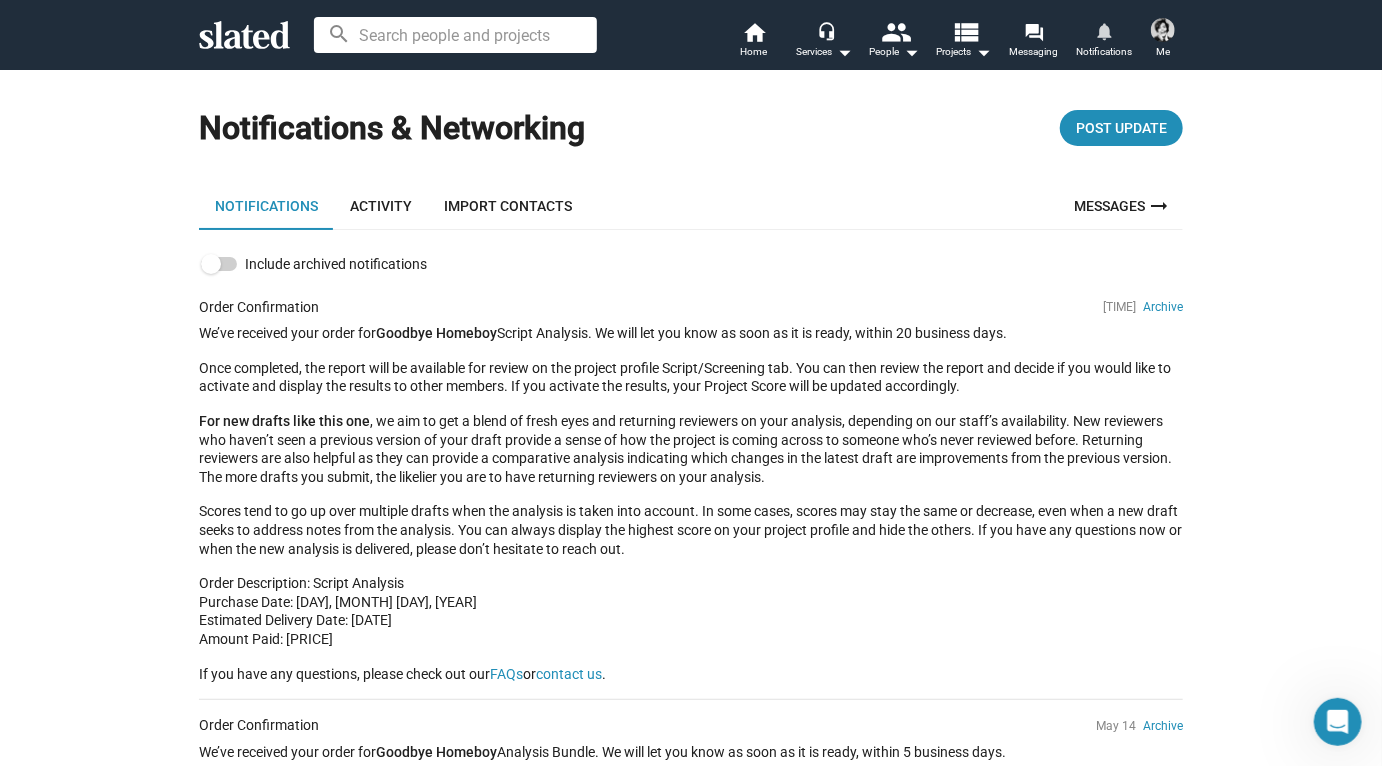 scroll, scrollTop: 104, scrollLeft: 0, axis: vertical 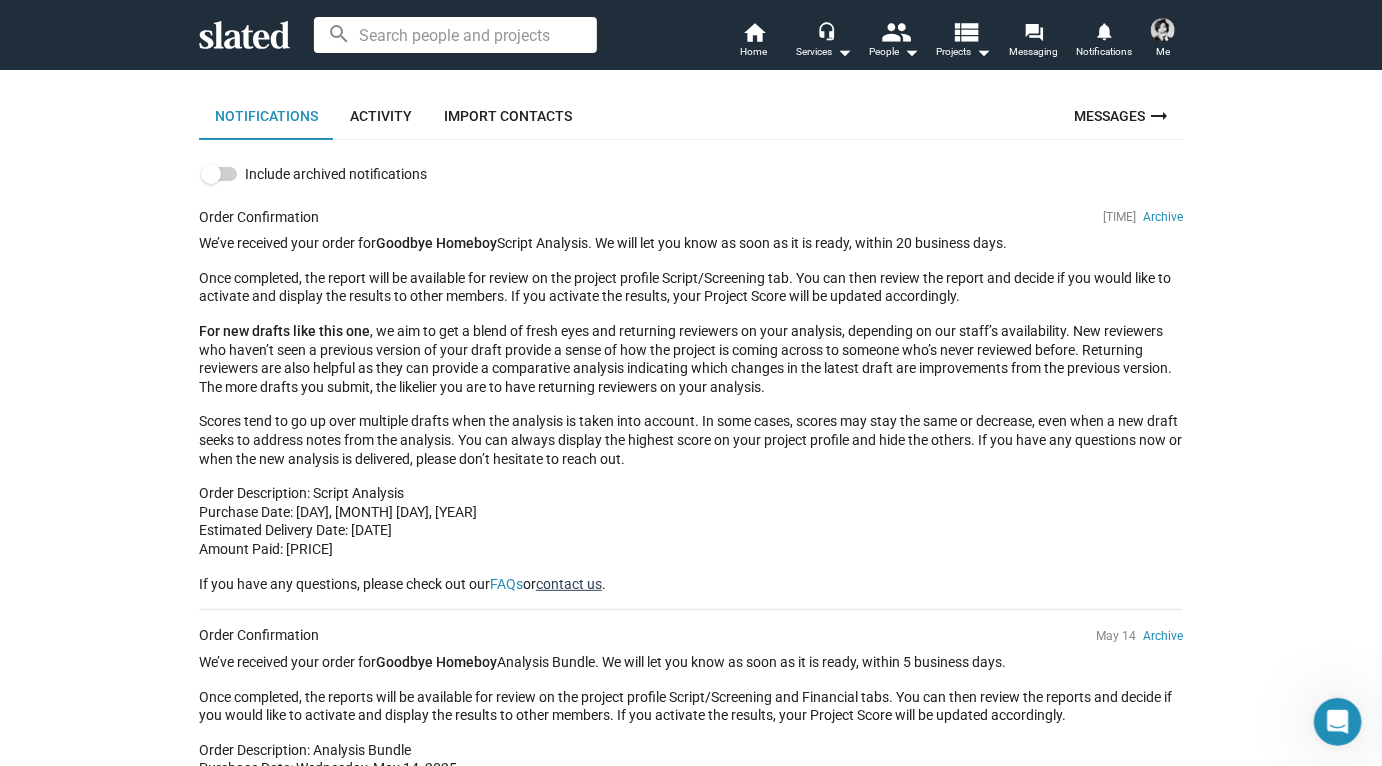 click on "contact us" 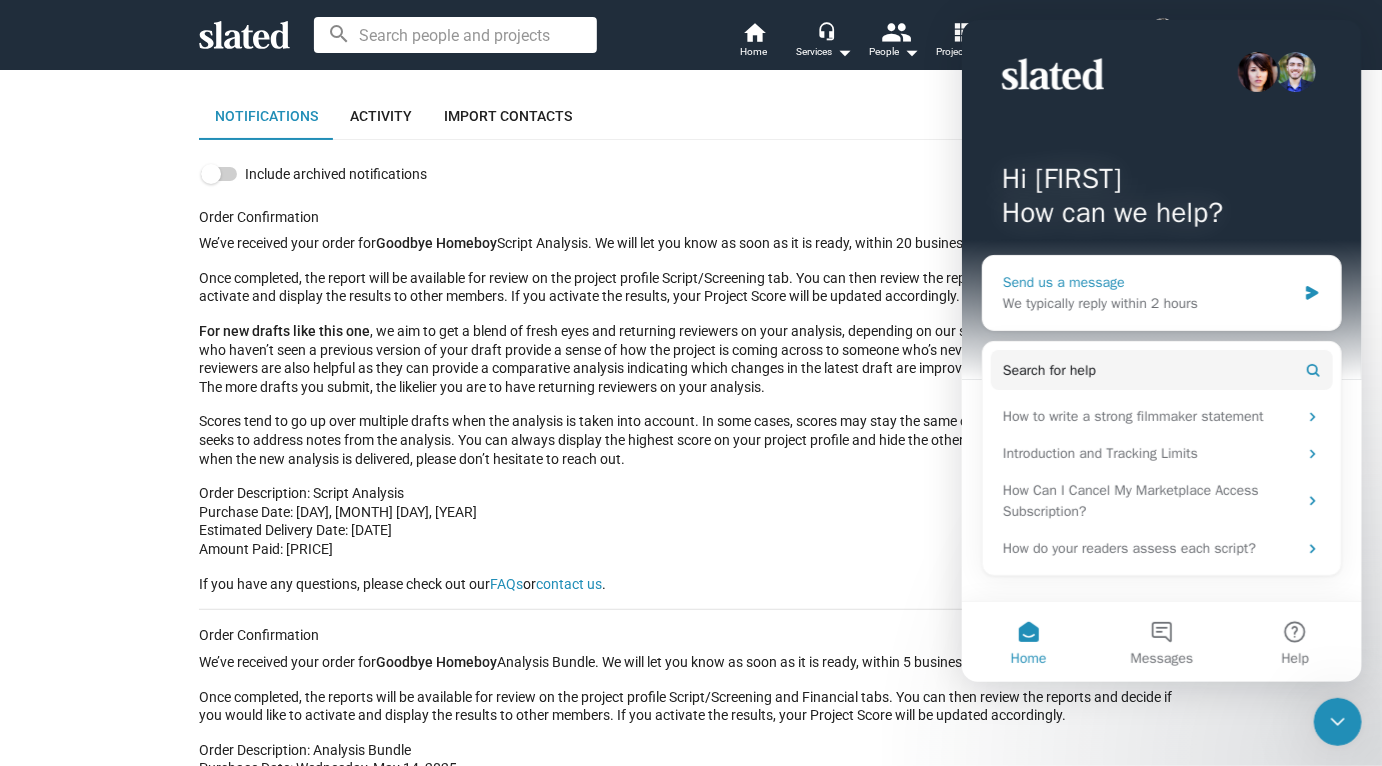 click on "Send us a message We typically reply within 2 hours" at bounding box center [1161, 293] 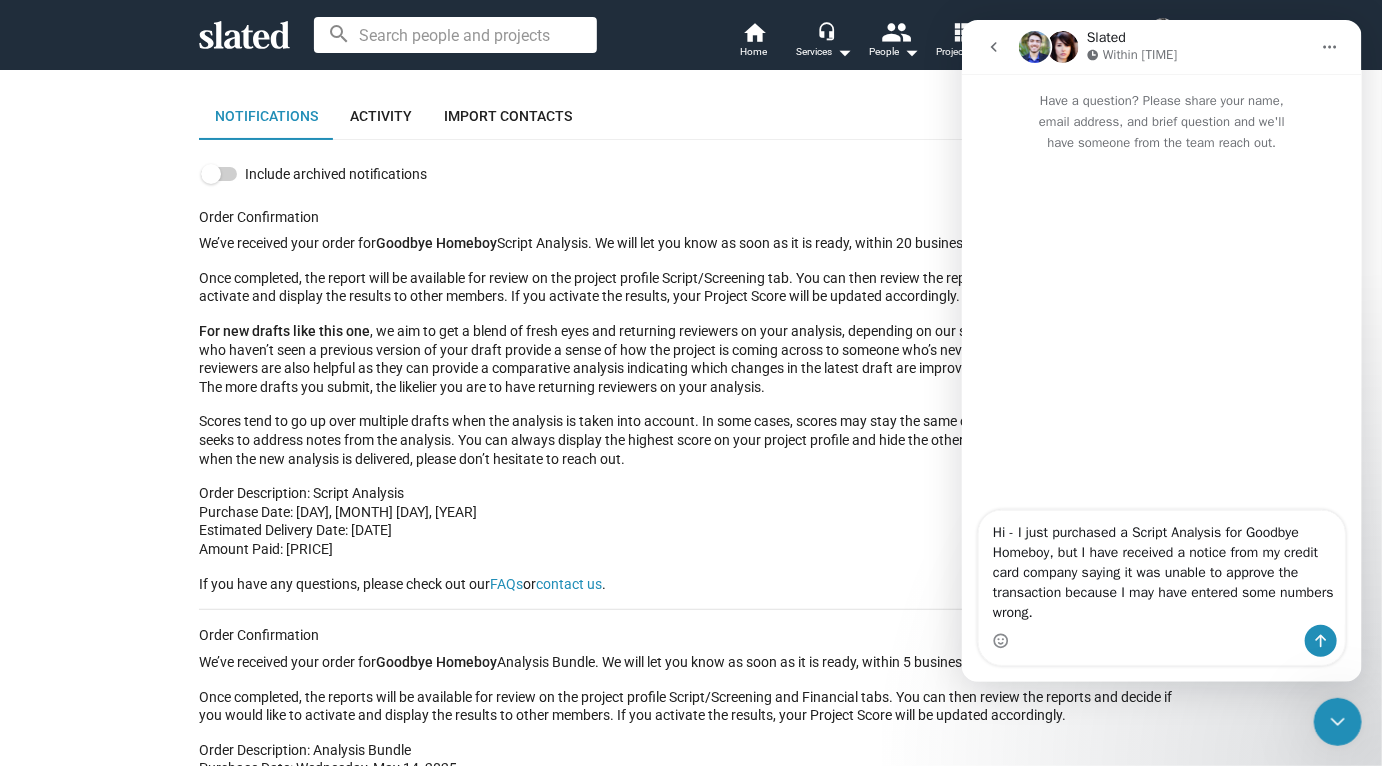 drag, startPoint x: 1107, startPoint y: 612, endPoint x: 1866, endPoint y: 645, distance: 759.71704 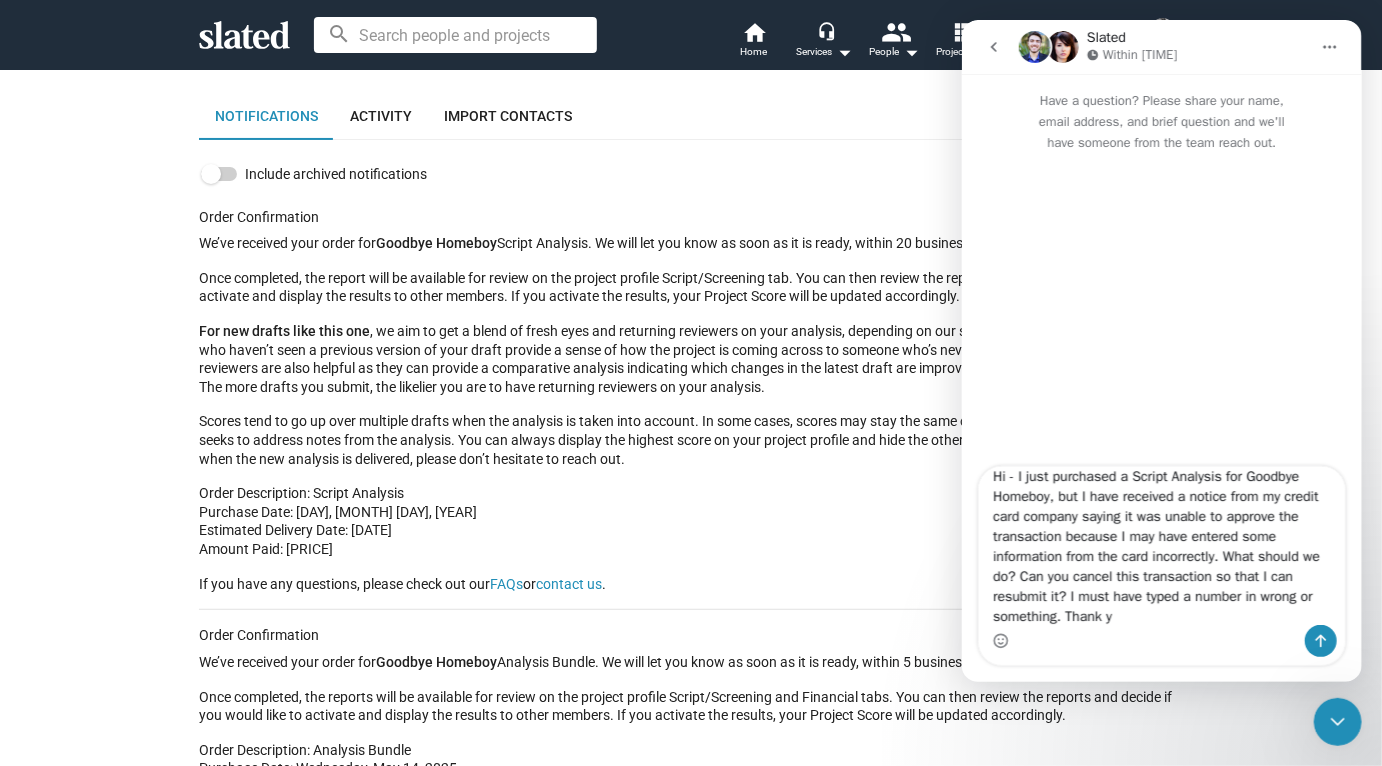 scroll, scrollTop: 32, scrollLeft: 0, axis: vertical 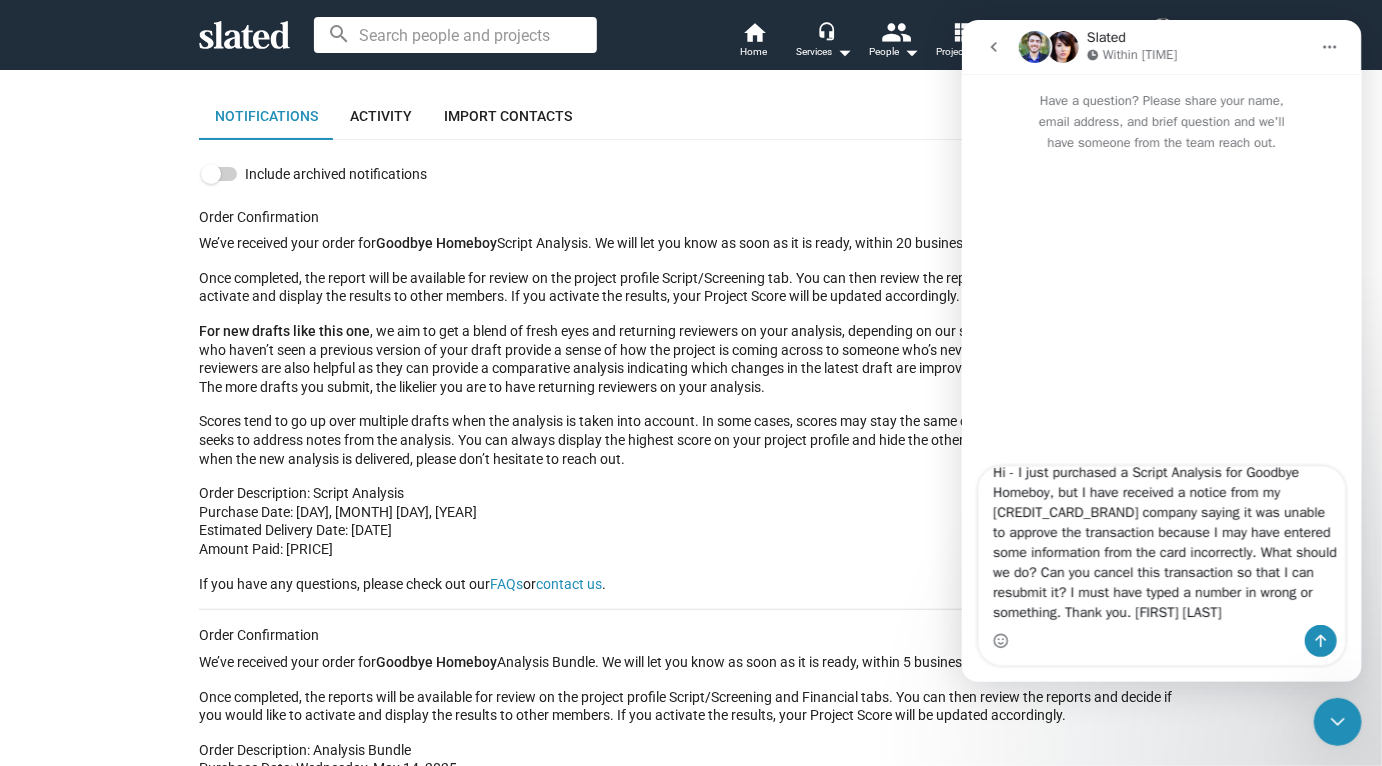 type on "Hi - I just purchased a Script Analysis for Goodbye Homeboy, but I have received a notice from my [CREDIT_CARD_BRAND] company saying it was unable to approve the transaction because I may have entered some information from the card incorrectly. What should we do? Can you cancel this transaction so that I can resubmit it? I must have typed a number in wrong or something. Thank you. [FIRST] [LAST]" 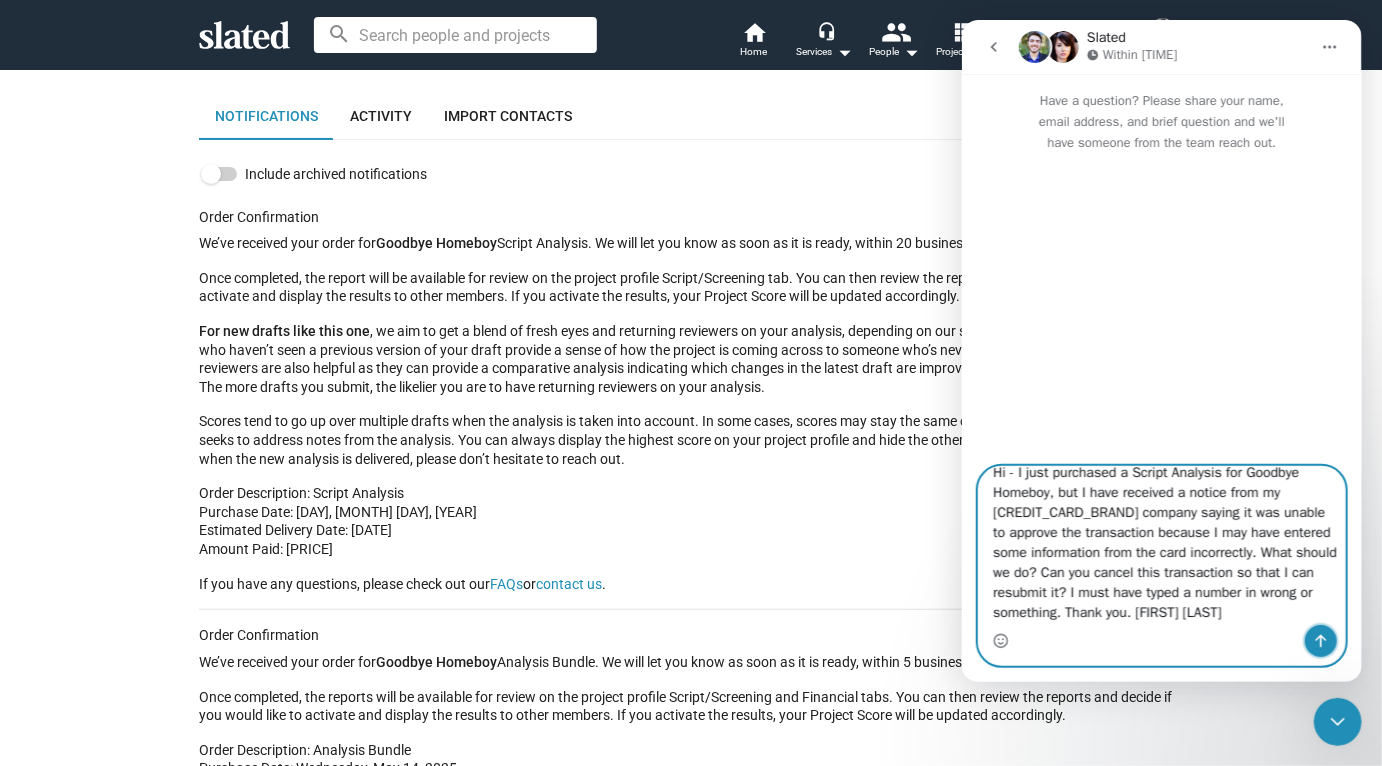 click 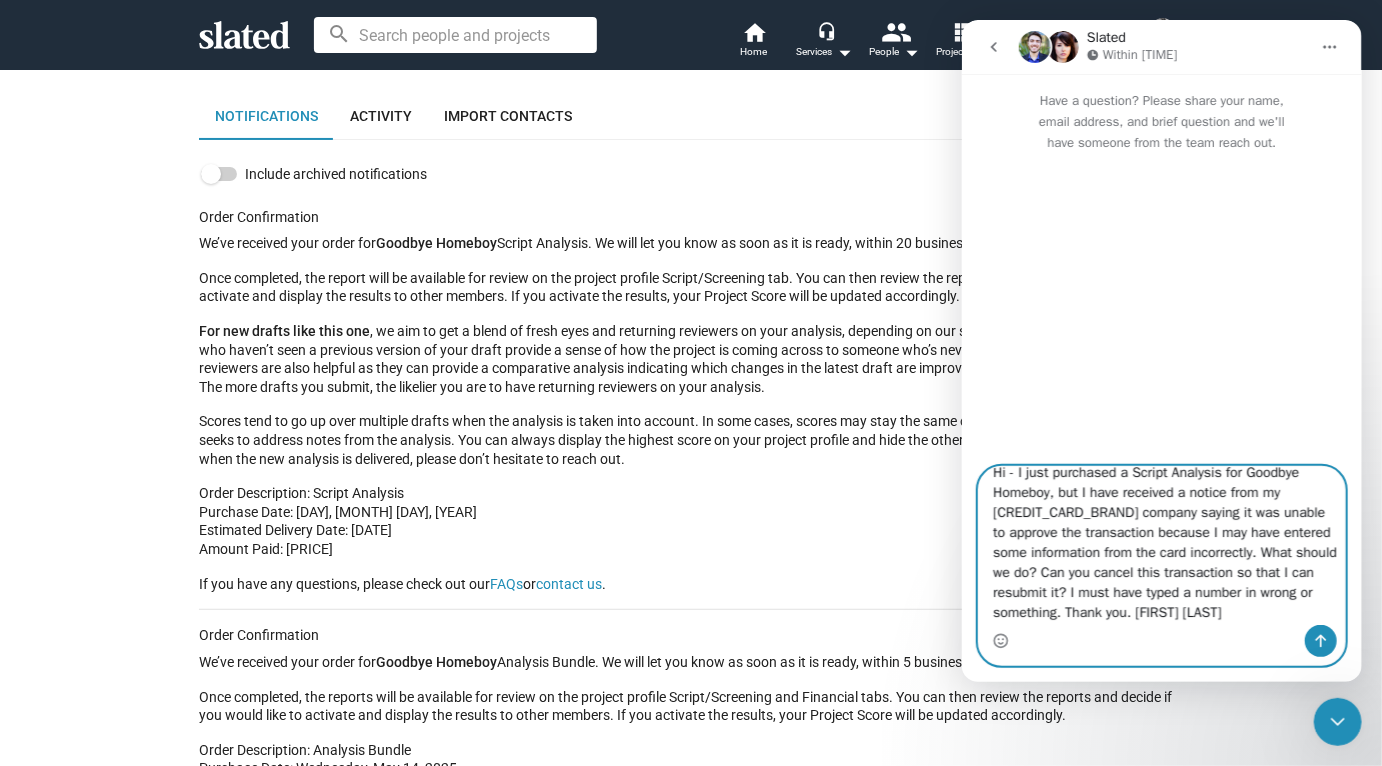 type 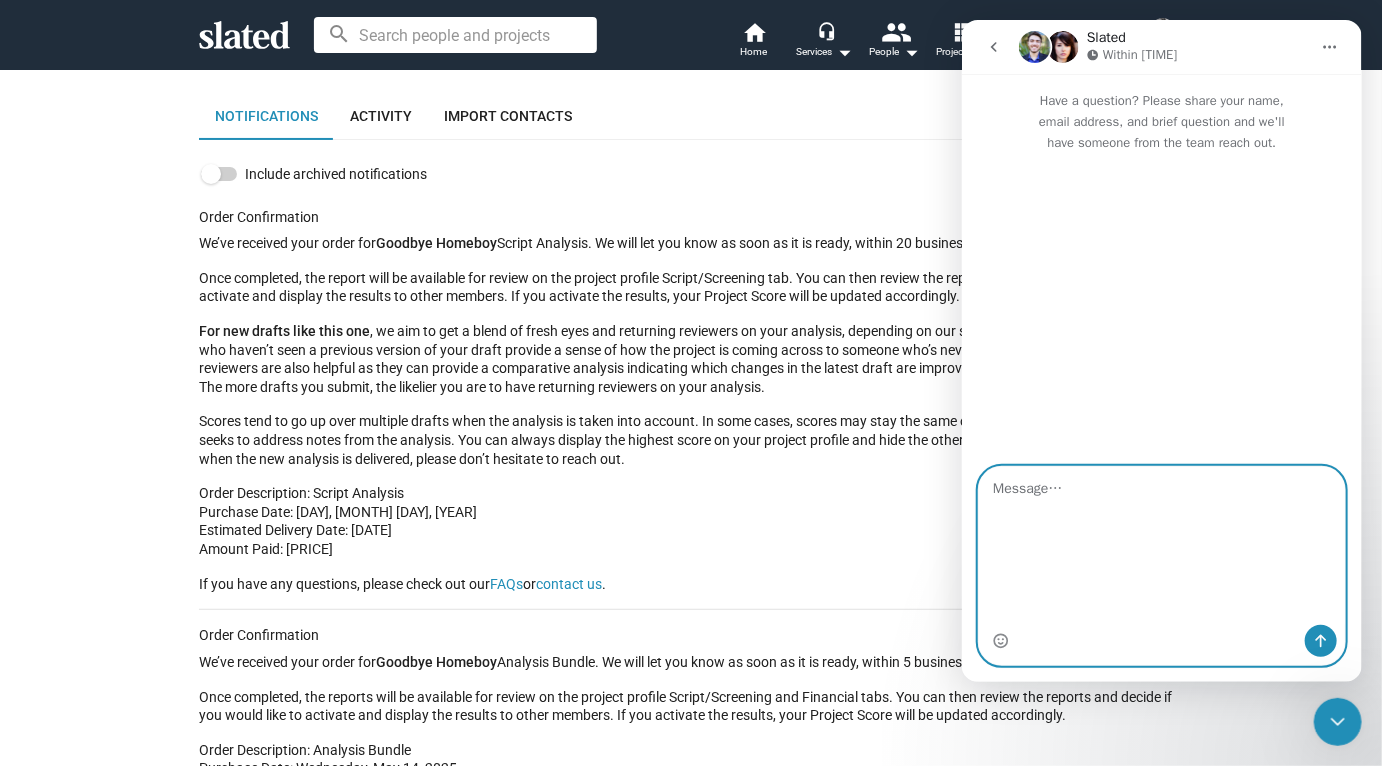 scroll, scrollTop: 0, scrollLeft: 0, axis: both 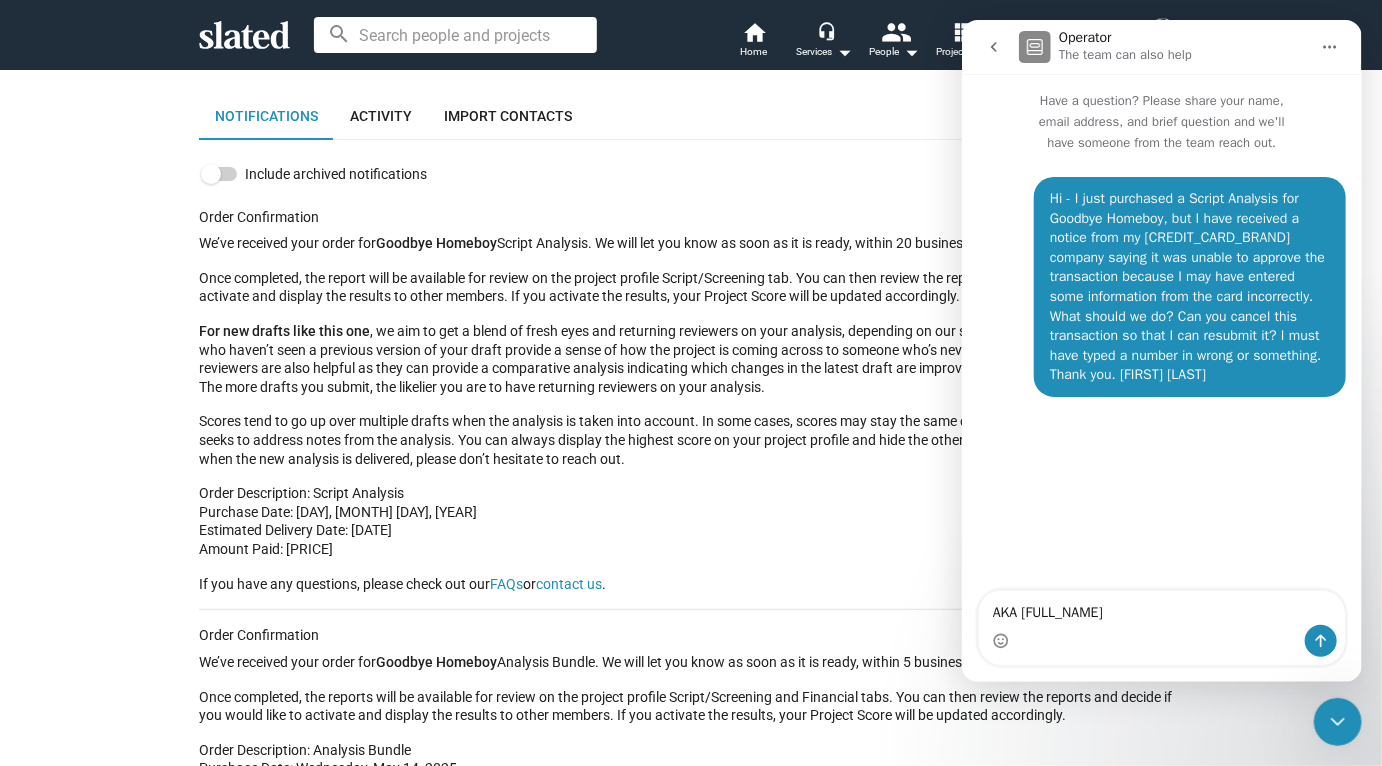 type on "AKA [FULL_NAME]" 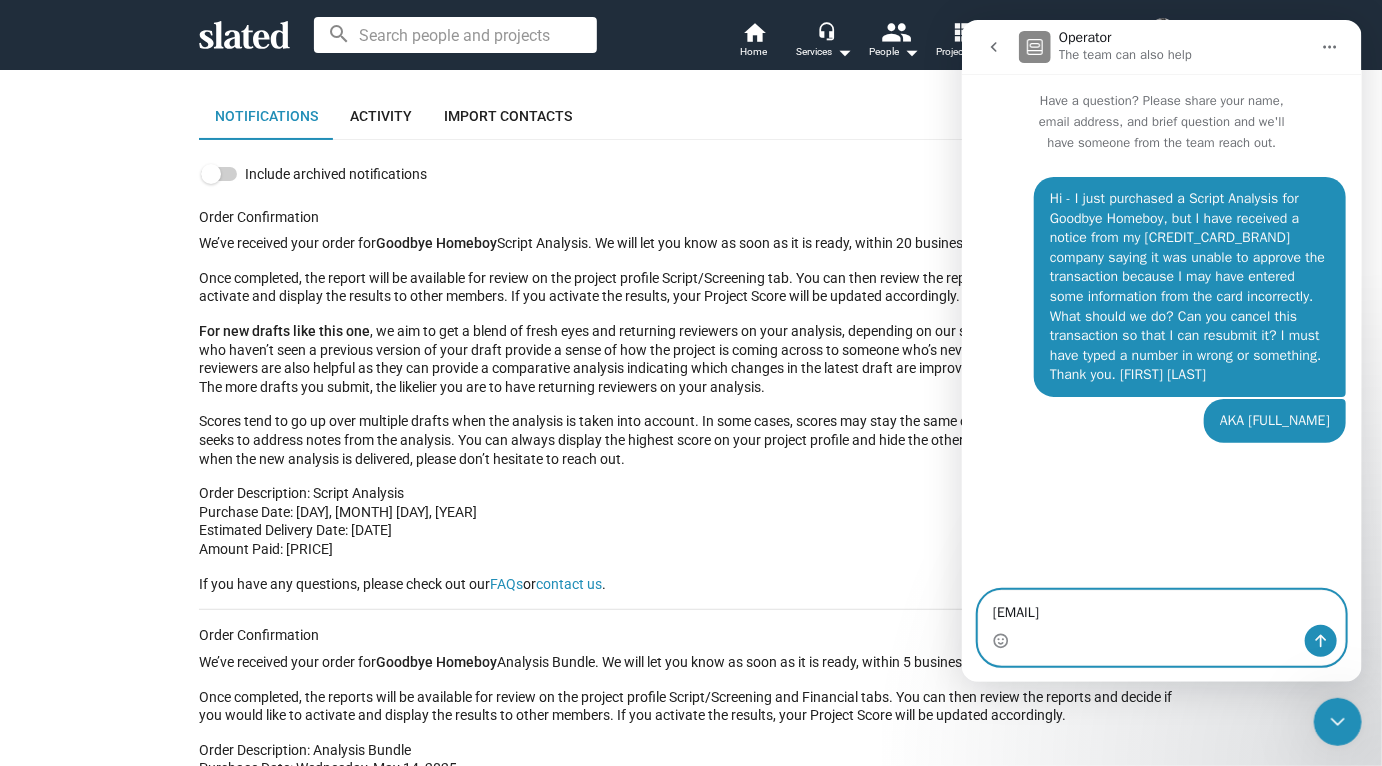 type on "[EMAIL]" 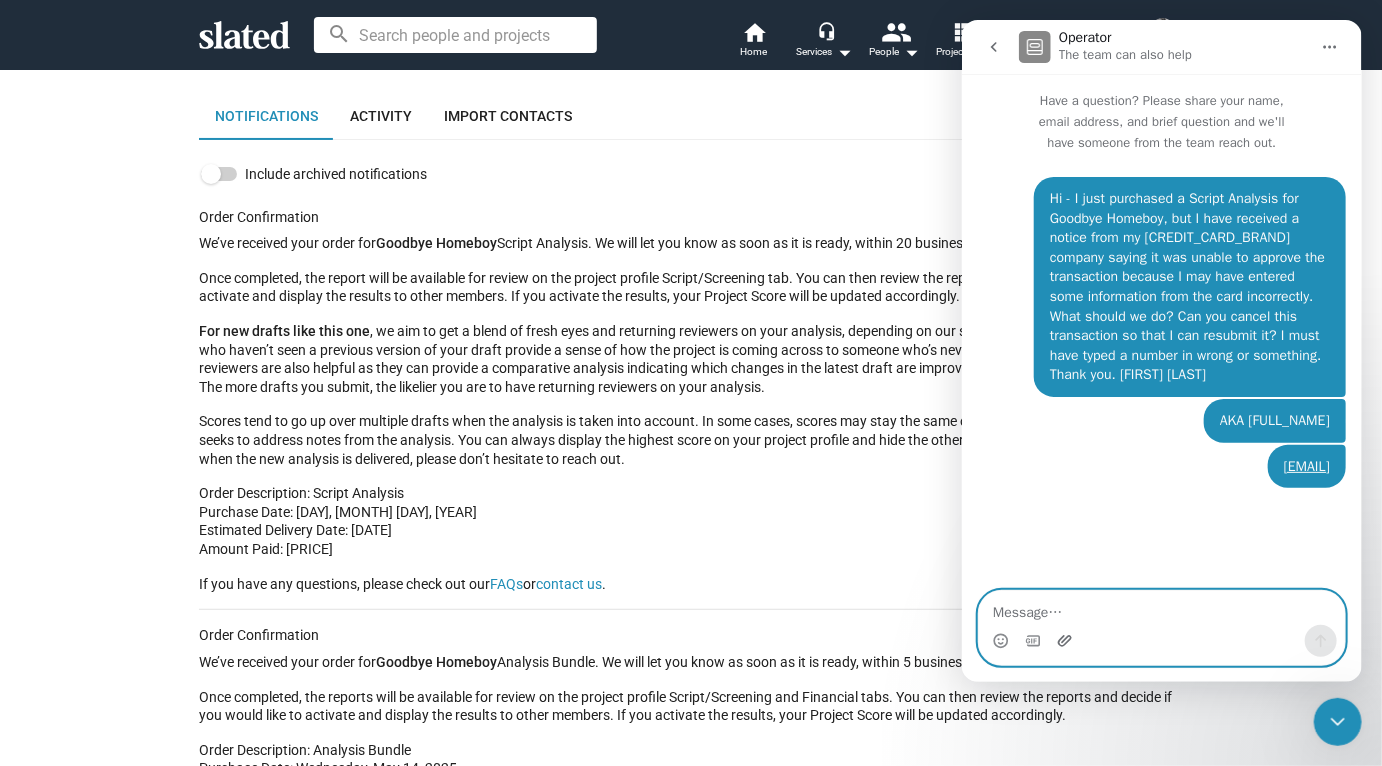 click 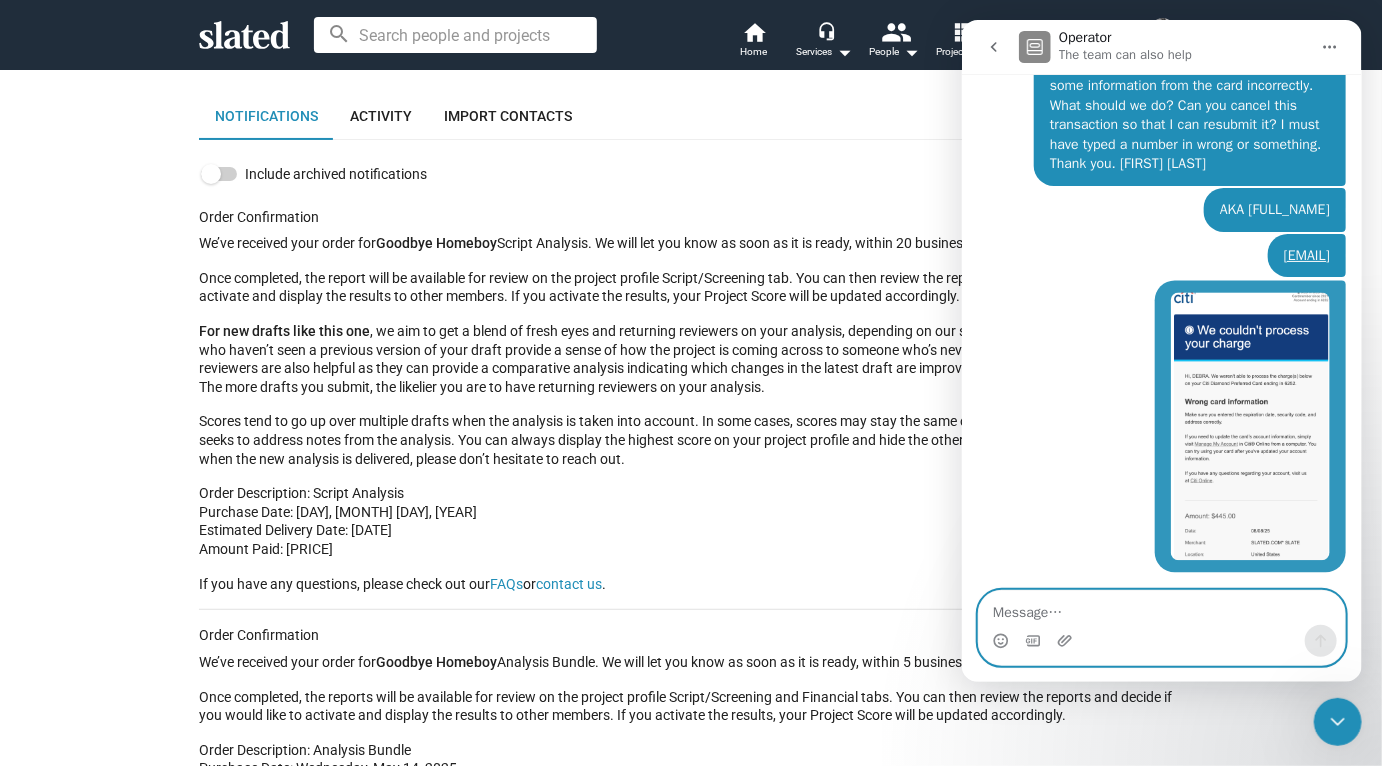 scroll, scrollTop: 212, scrollLeft: 0, axis: vertical 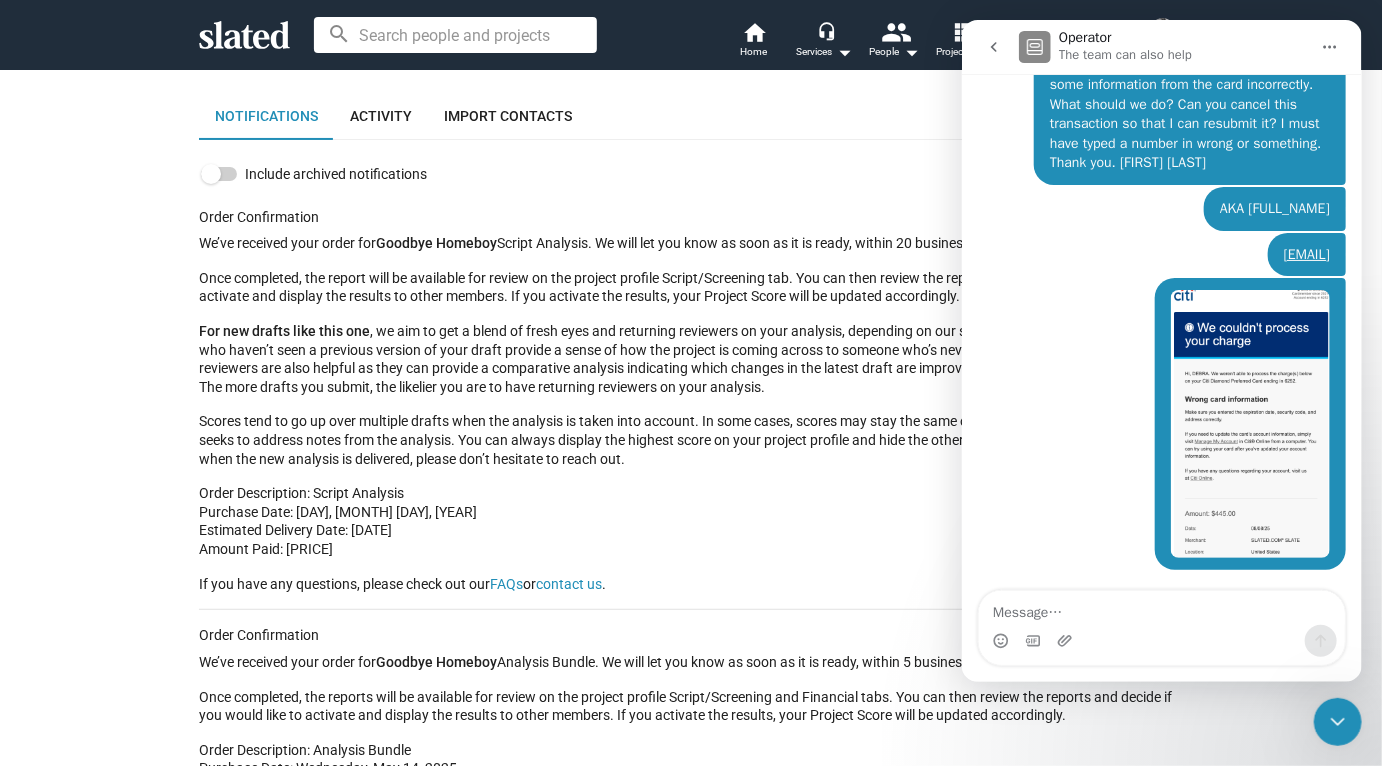 click at bounding box center [993, 47] 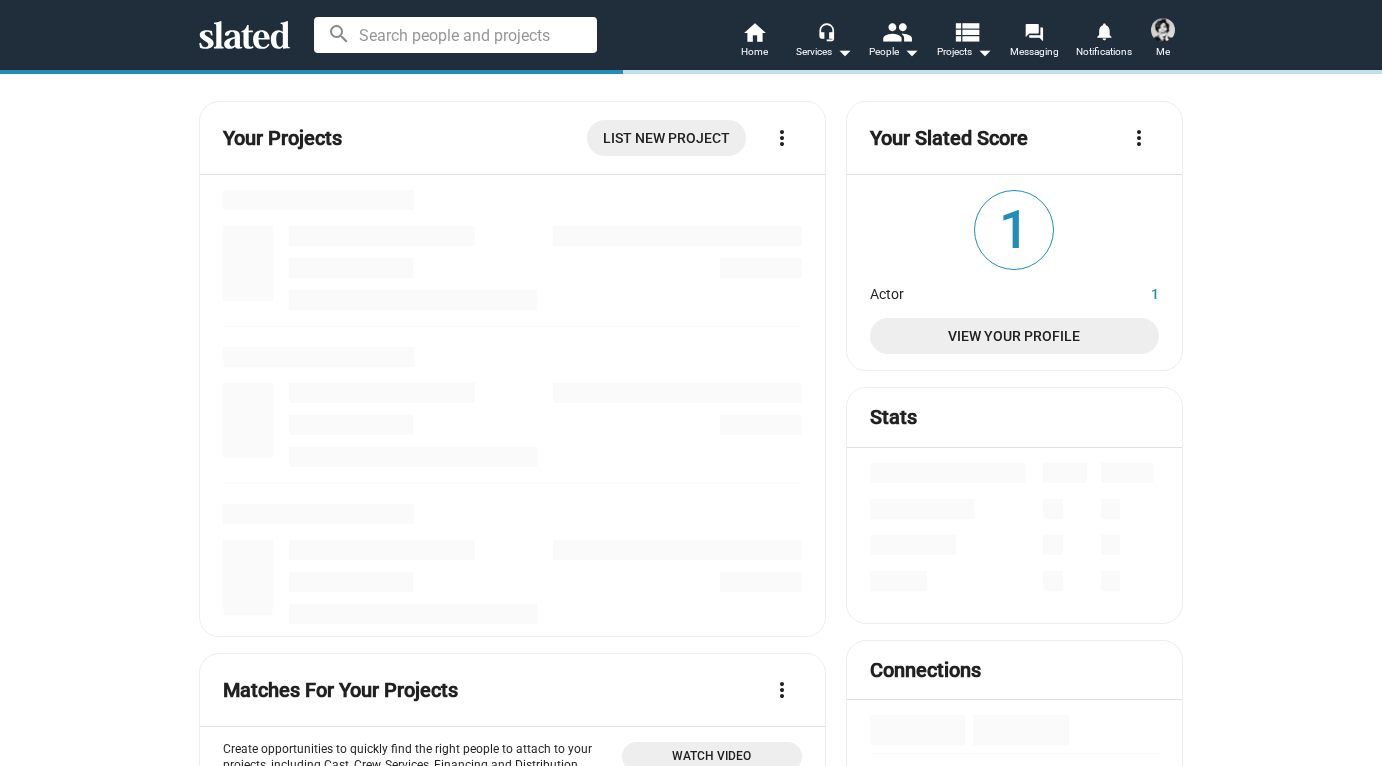 scroll, scrollTop: 0, scrollLeft: 0, axis: both 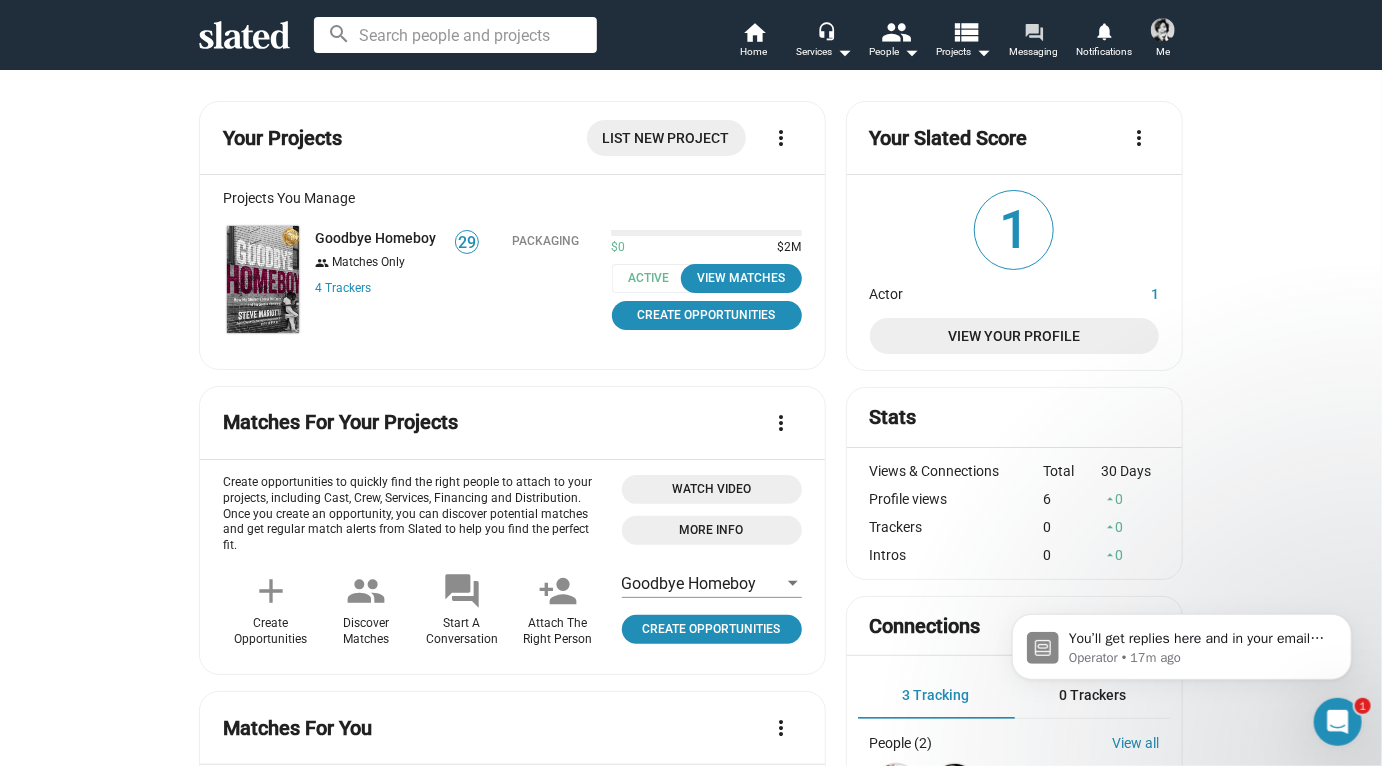 click on "forum" at bounding box center [1033, 31] 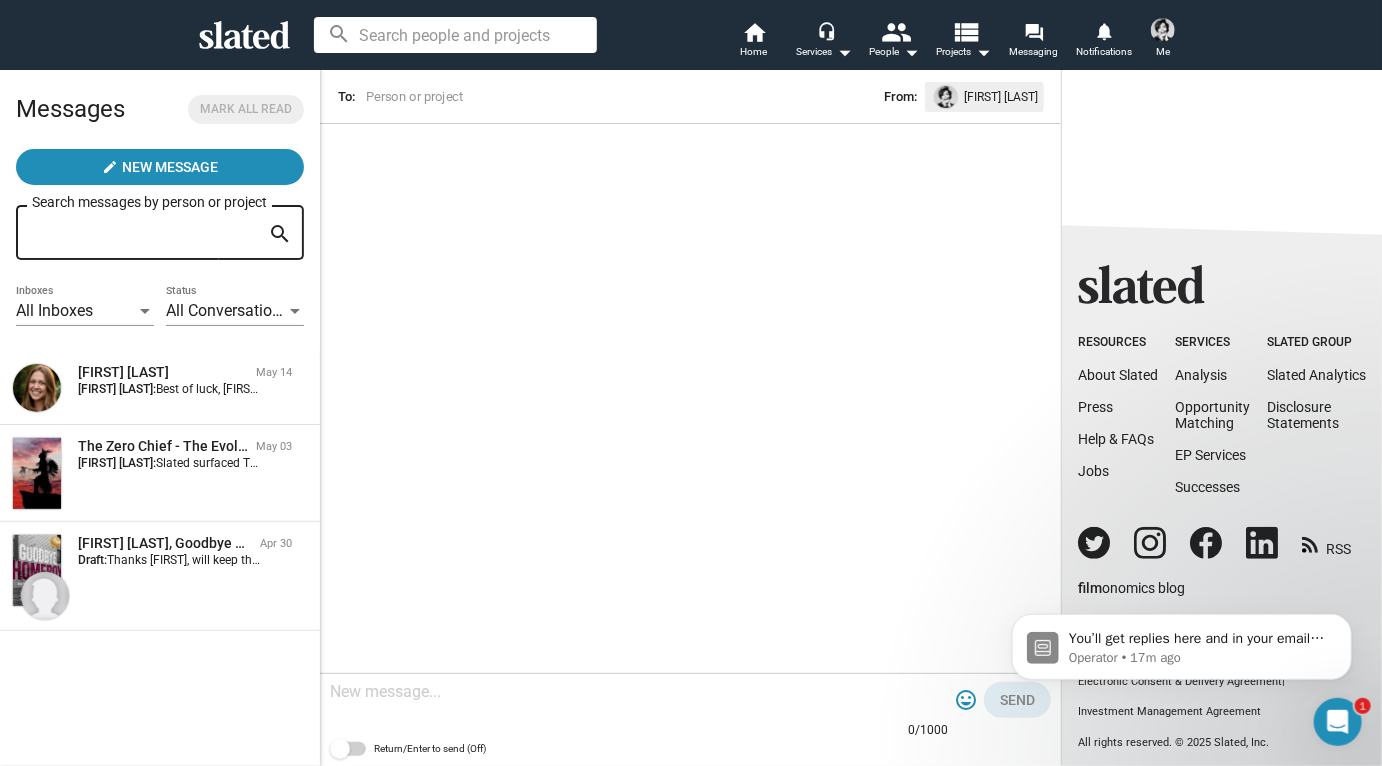 click at bounding box center [1163, 30] 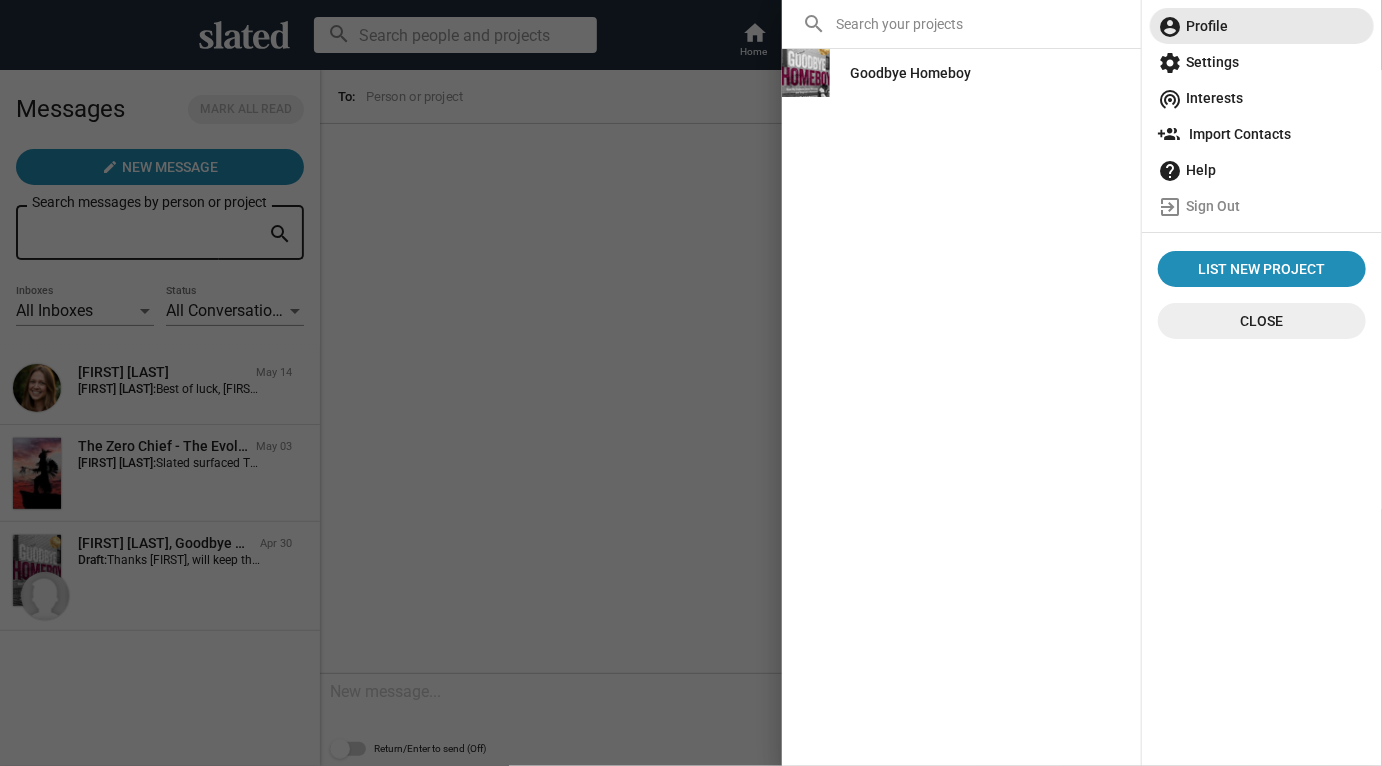 click on "account_circle  Profile" 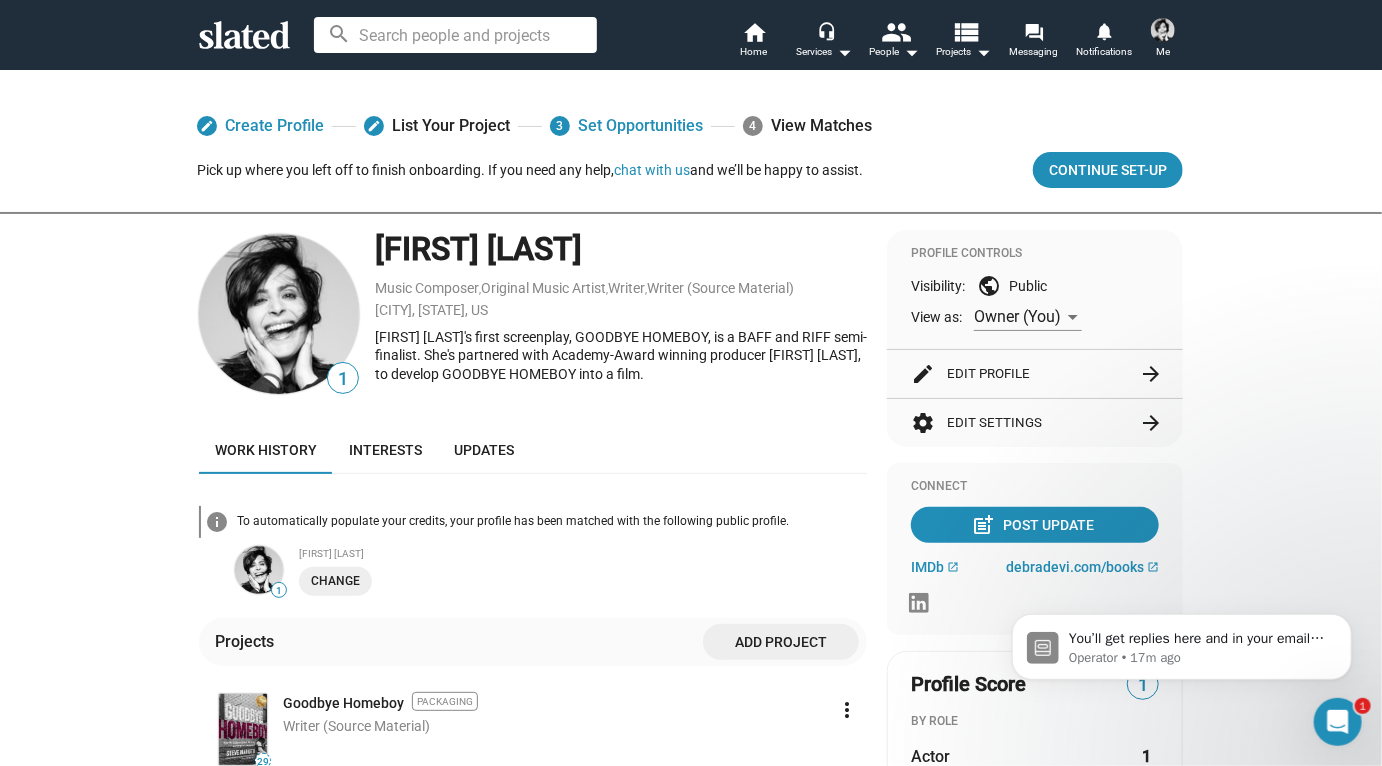 scroll, scrollTop: 0, scrollLeft: 0, axis: both 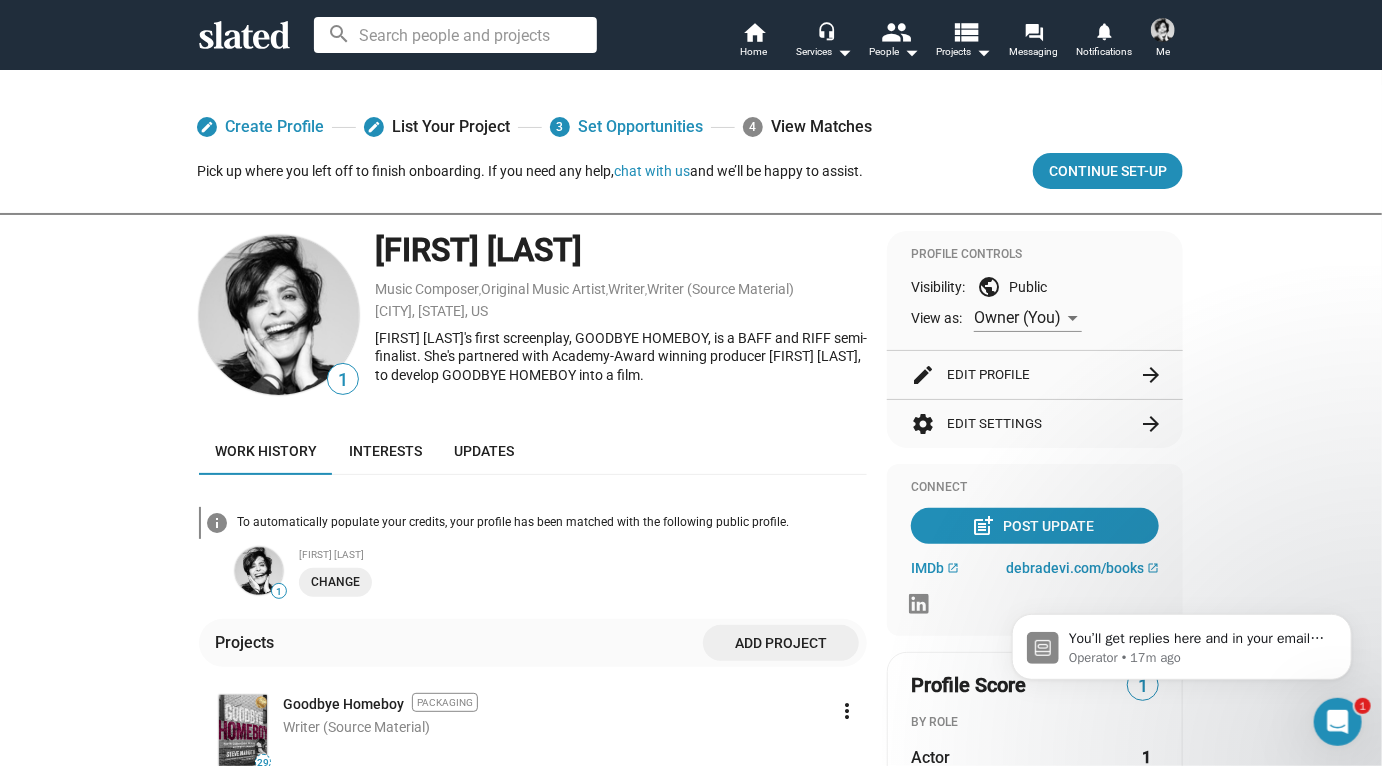 click on "edit  Edit Profile  arrow_forward" 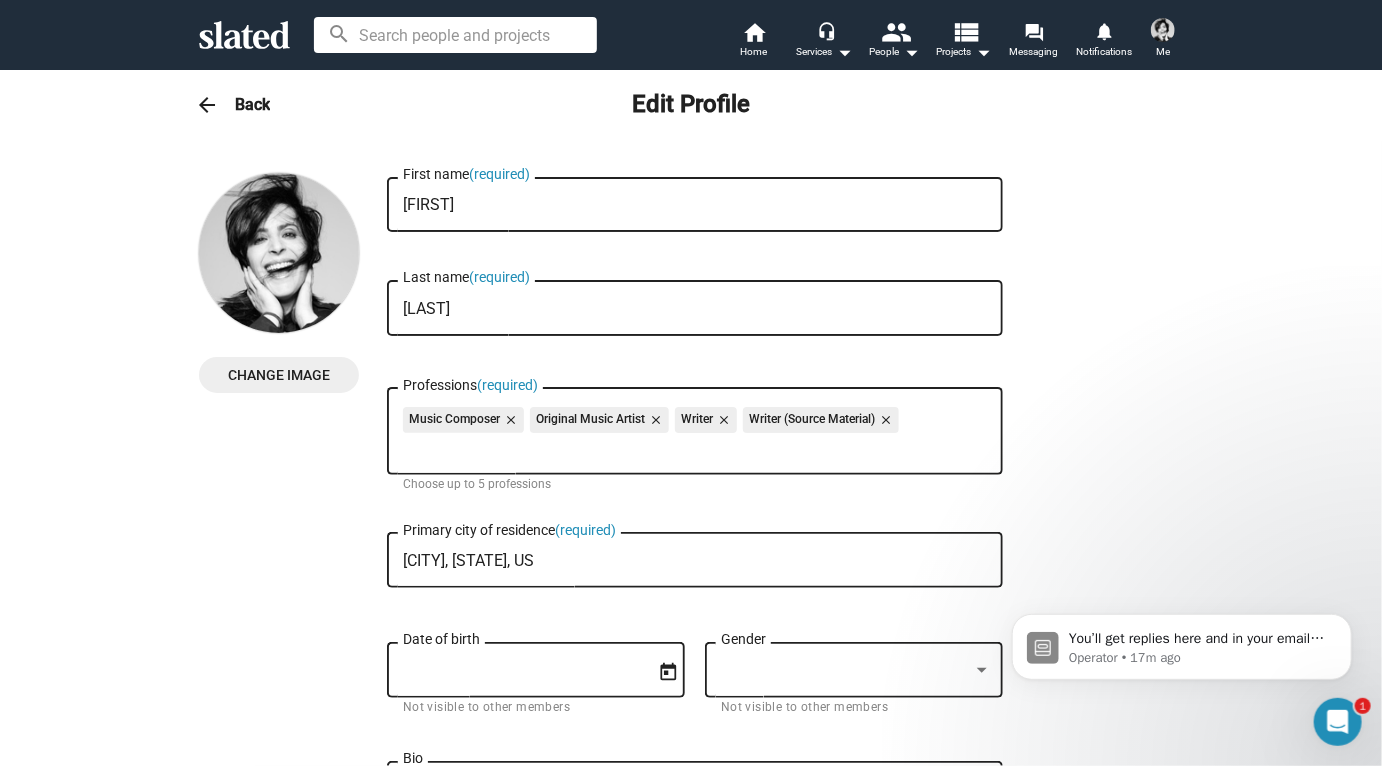click on "Change Image" at bounding box center [279, 375] 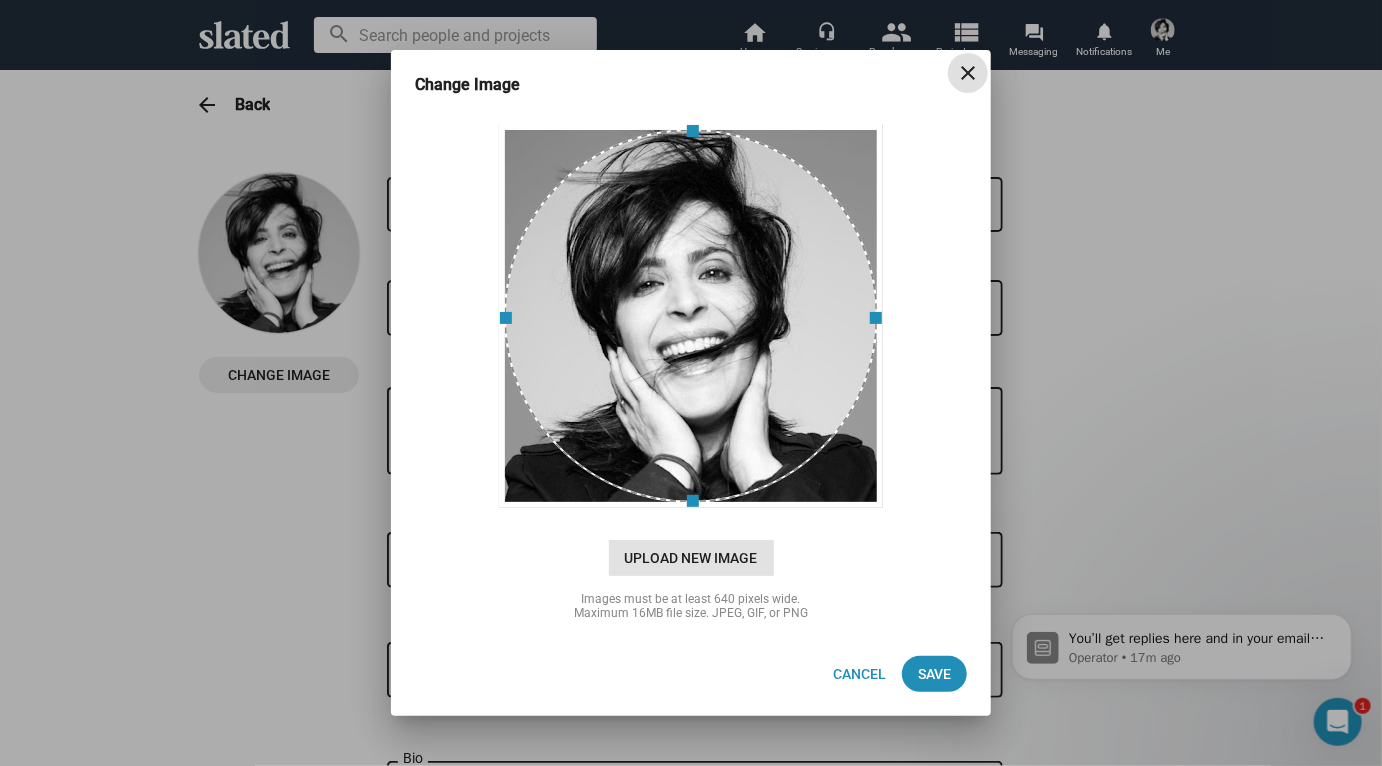 click on "Upload New Image" 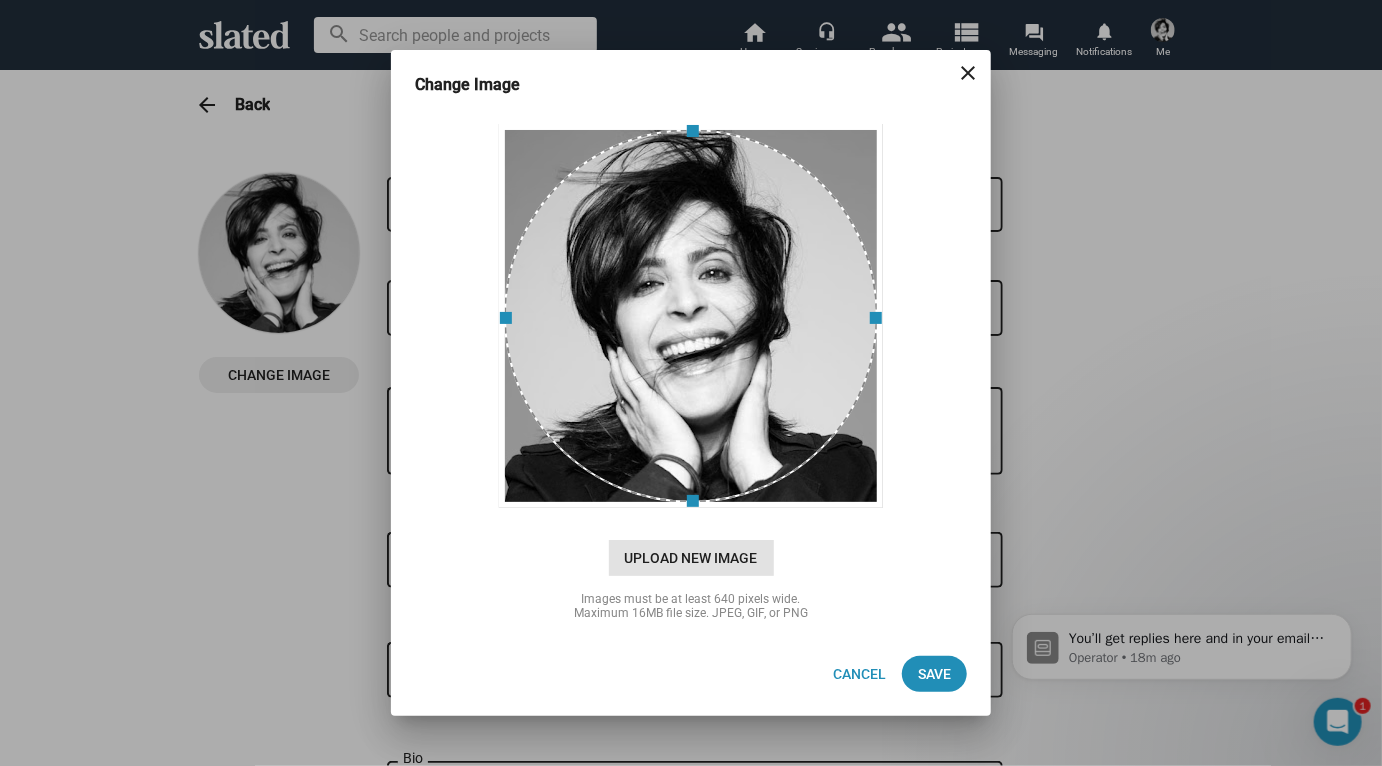 type on "C:\fakepath\[FILENAME].jpg" 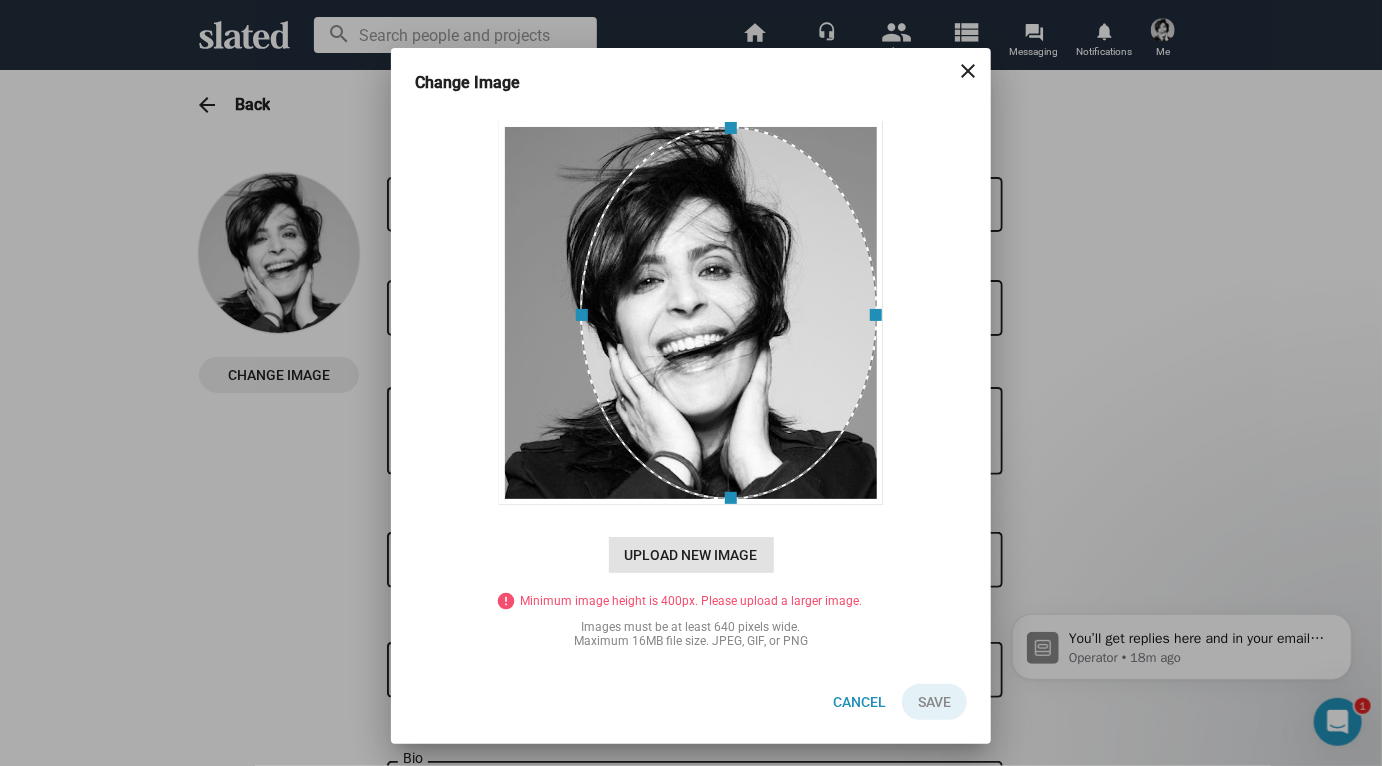 click on "Upload New Image" 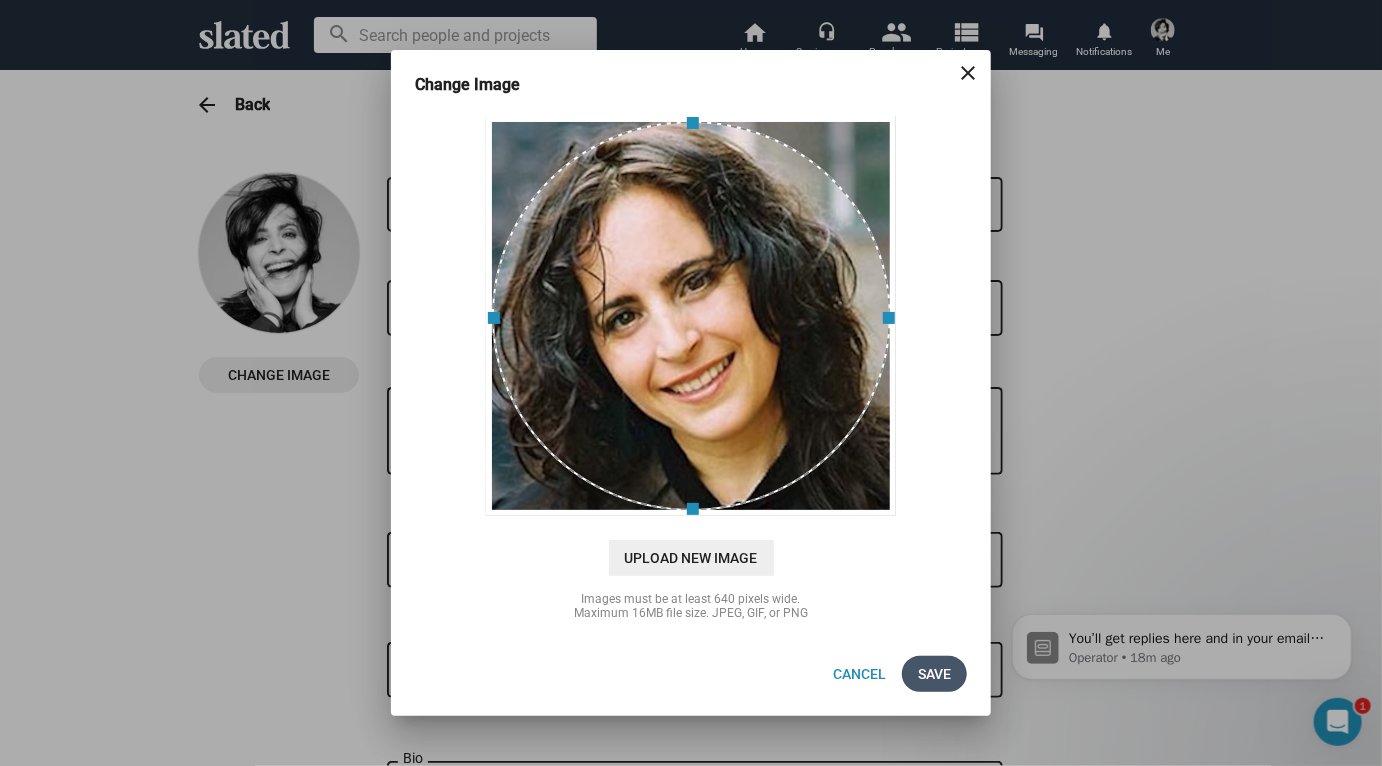 click on "Save" 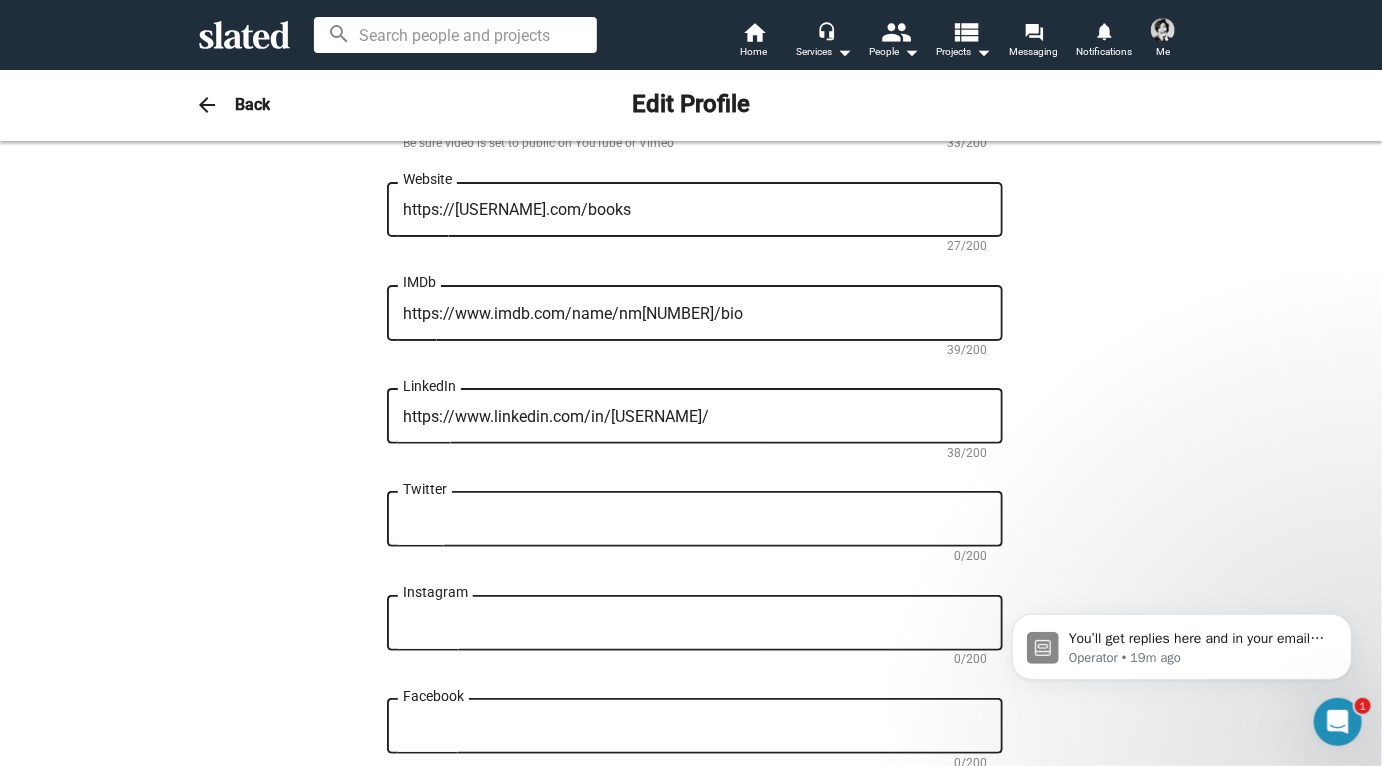 scroll, scrollTop: 950, scrollLeft: 0, axis: vertical 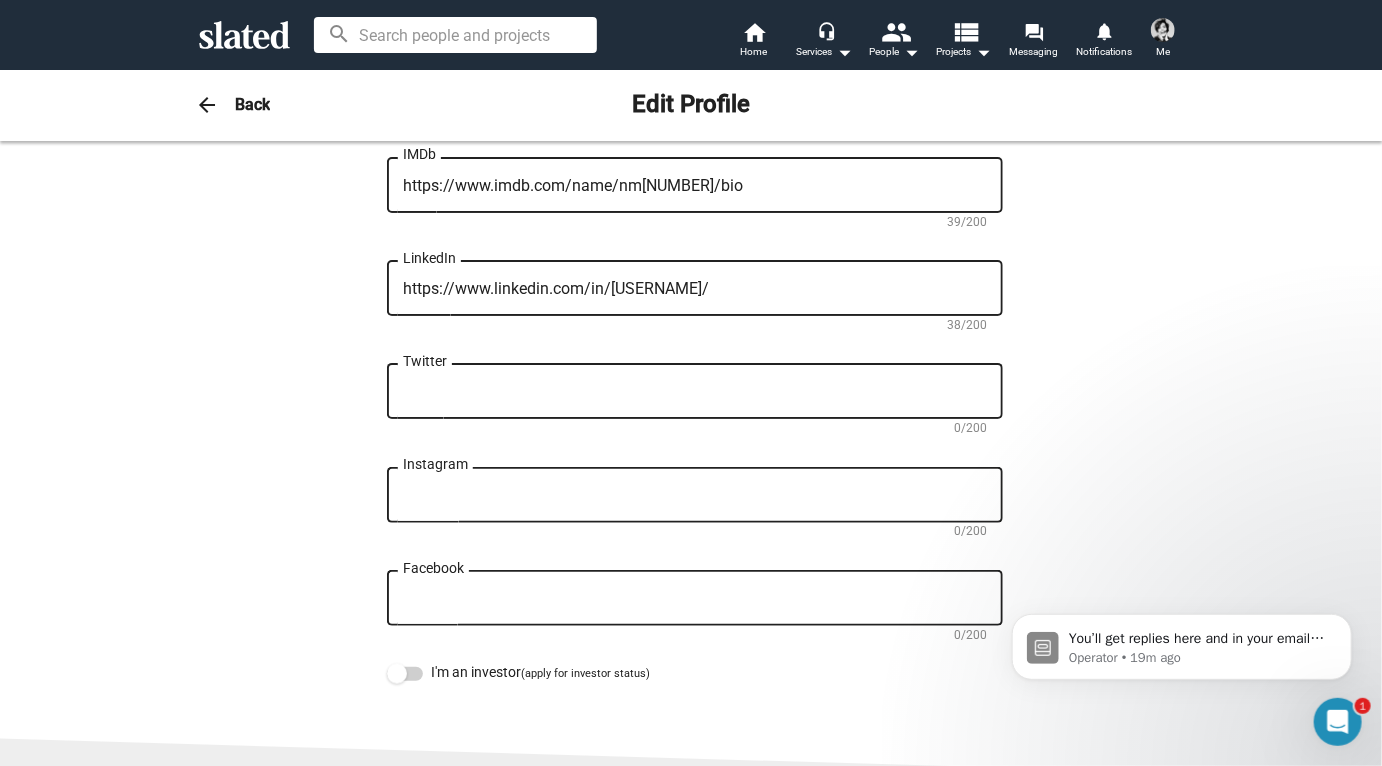 click on "Instagram" at bounding box center [695, 496] 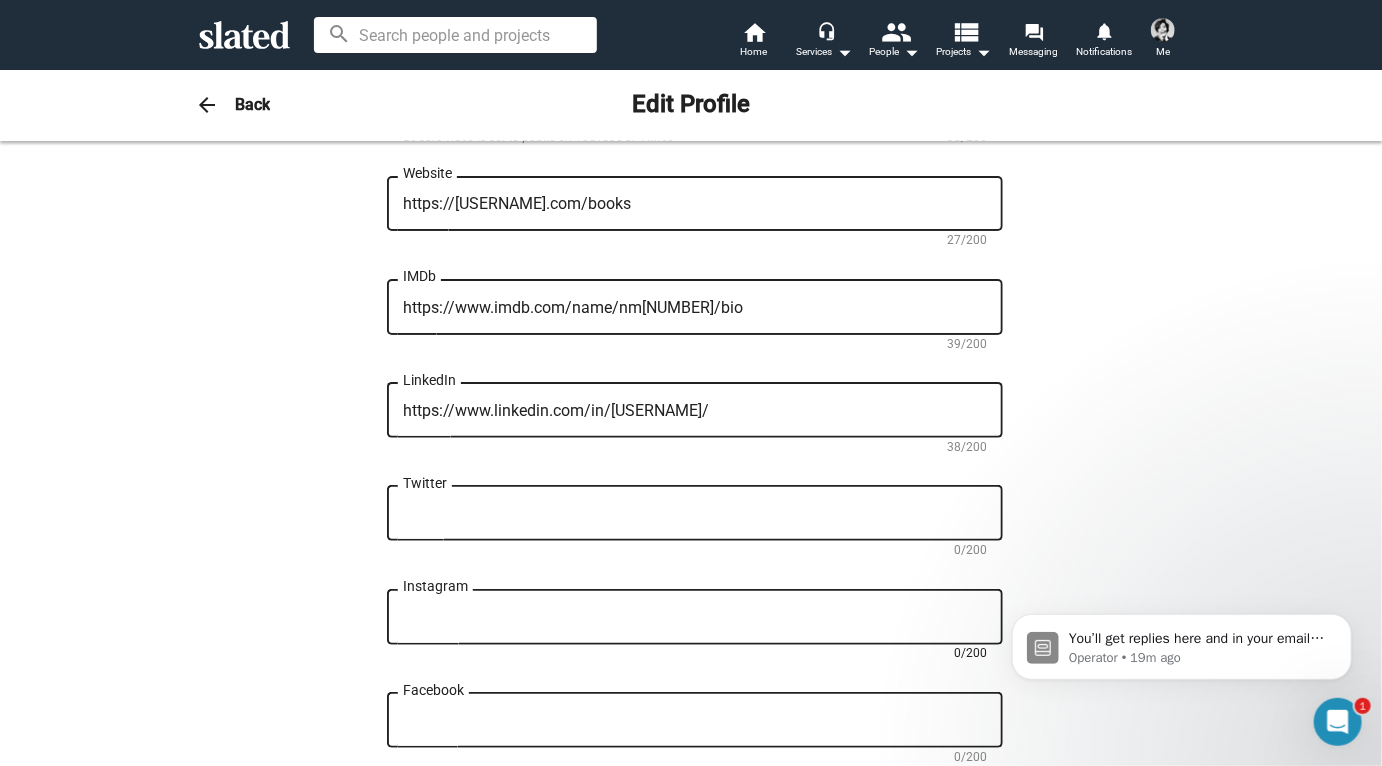 scroll, scrollTop: 718, scrollLeft: 0, axis: vertical 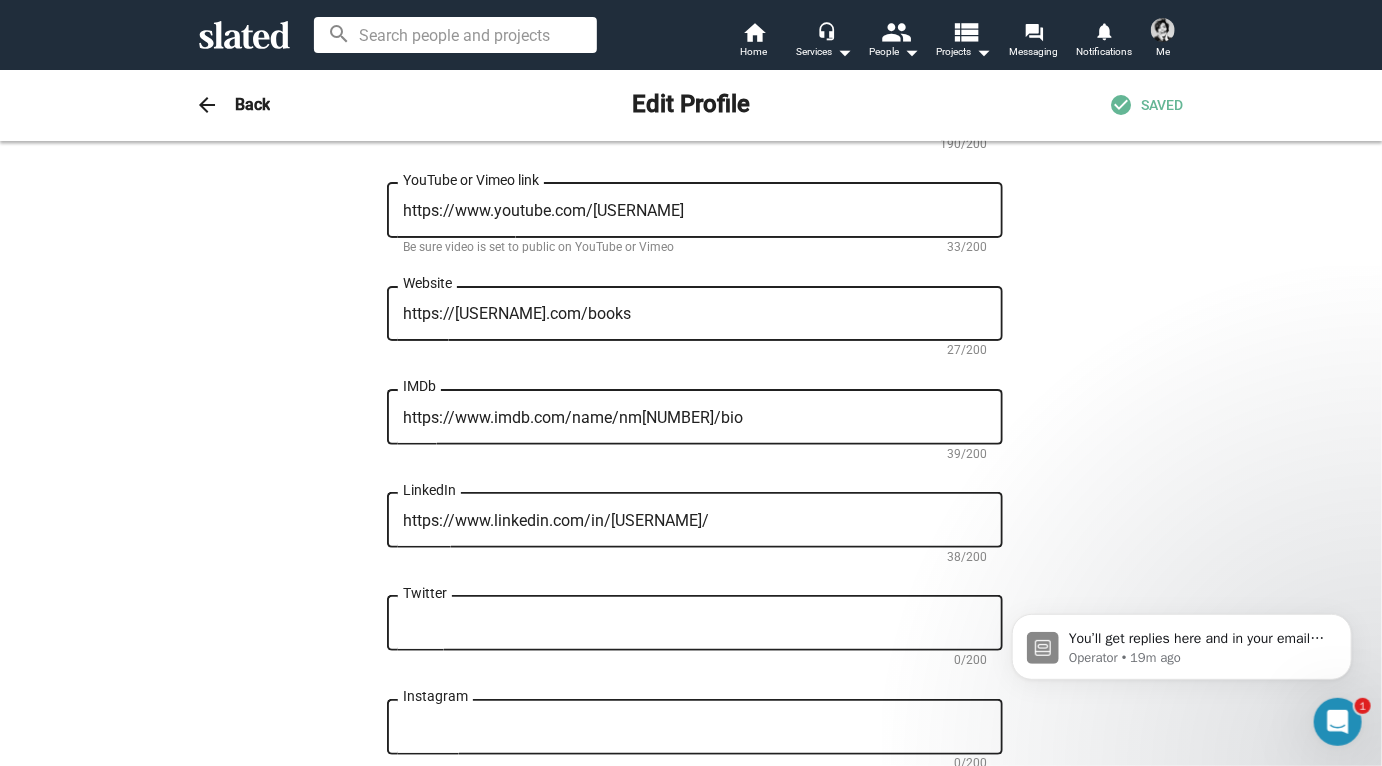 click on "Instagram" 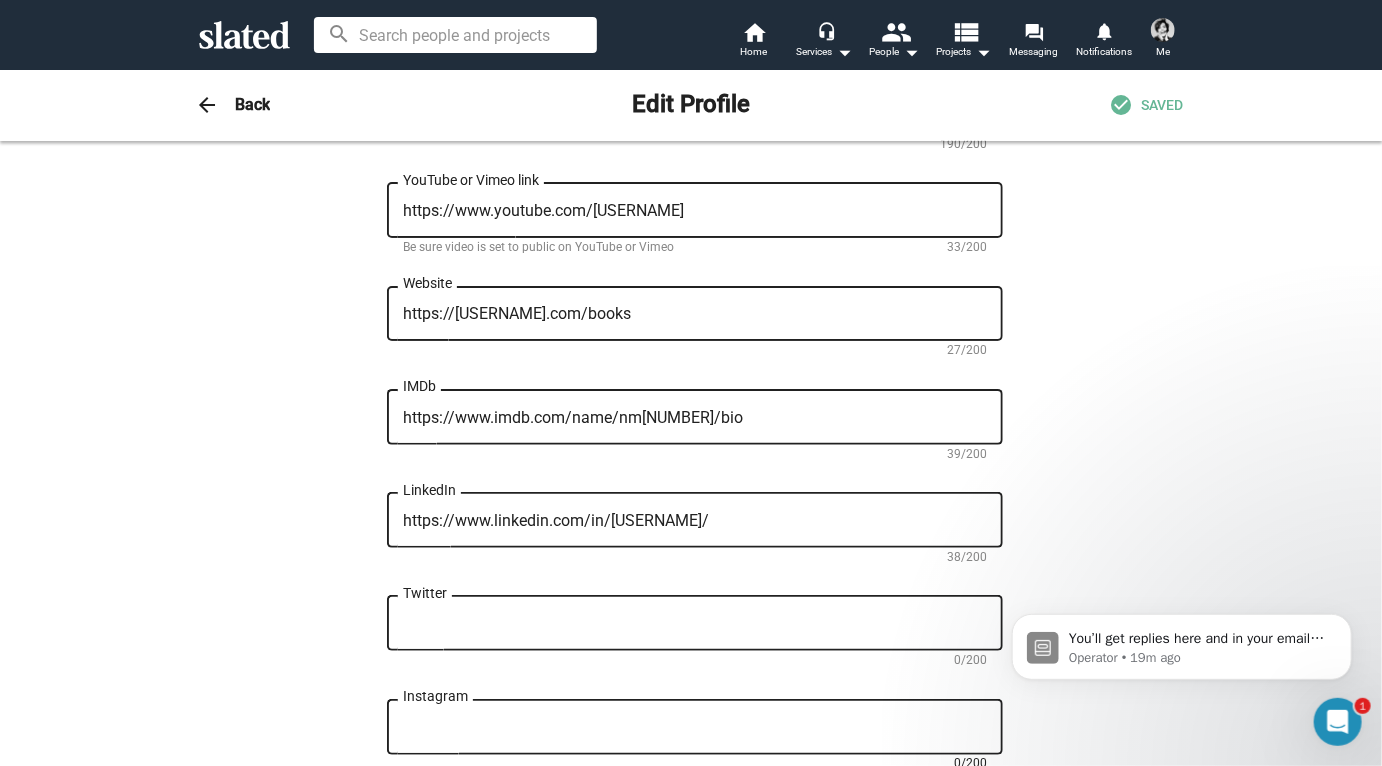 paste on "https://www.instagram.com/debradevi/" 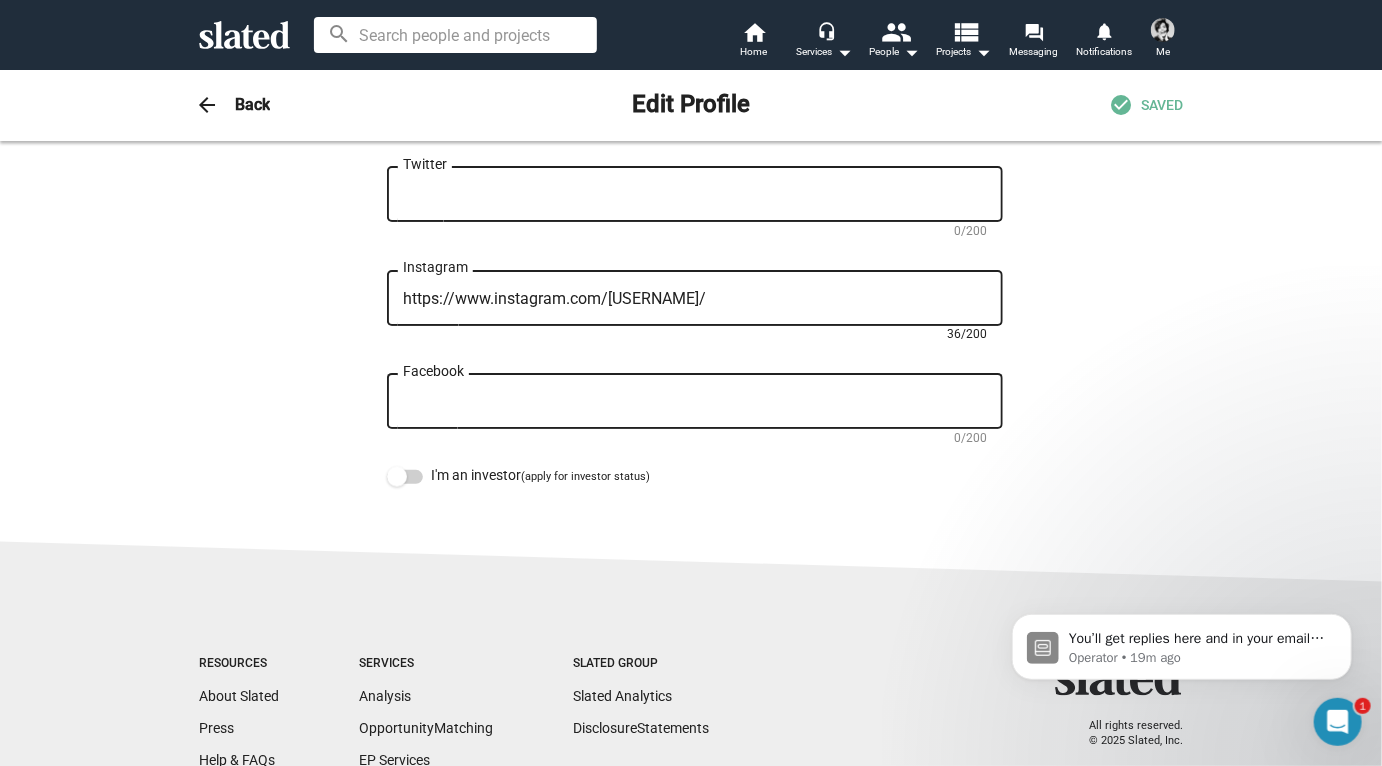 scroll, scrollTop: 1223, scrollLeft: 0, axis: vertical 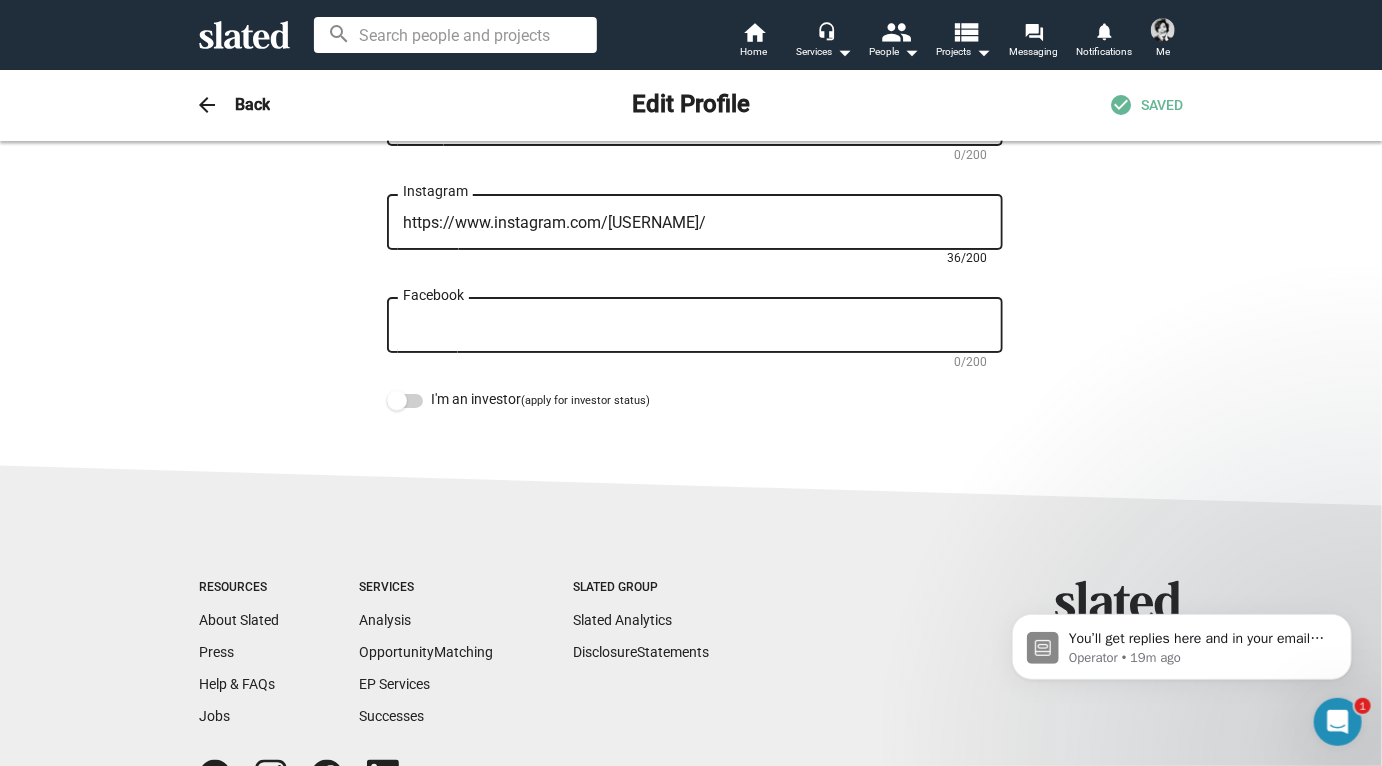 type on "https://www.instagram.com/debradevi/" 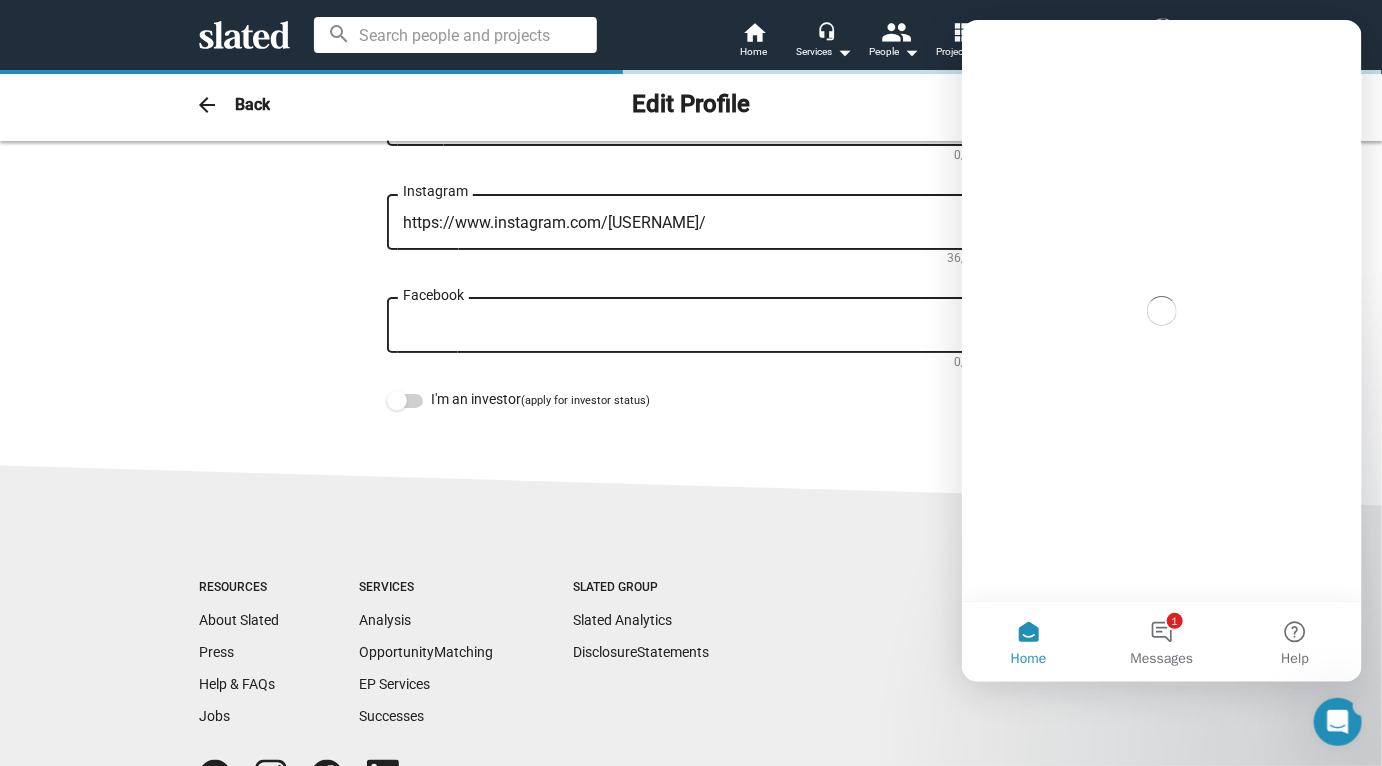 scroll, scrollTop: 0, scrollLeft: 0, axis: both 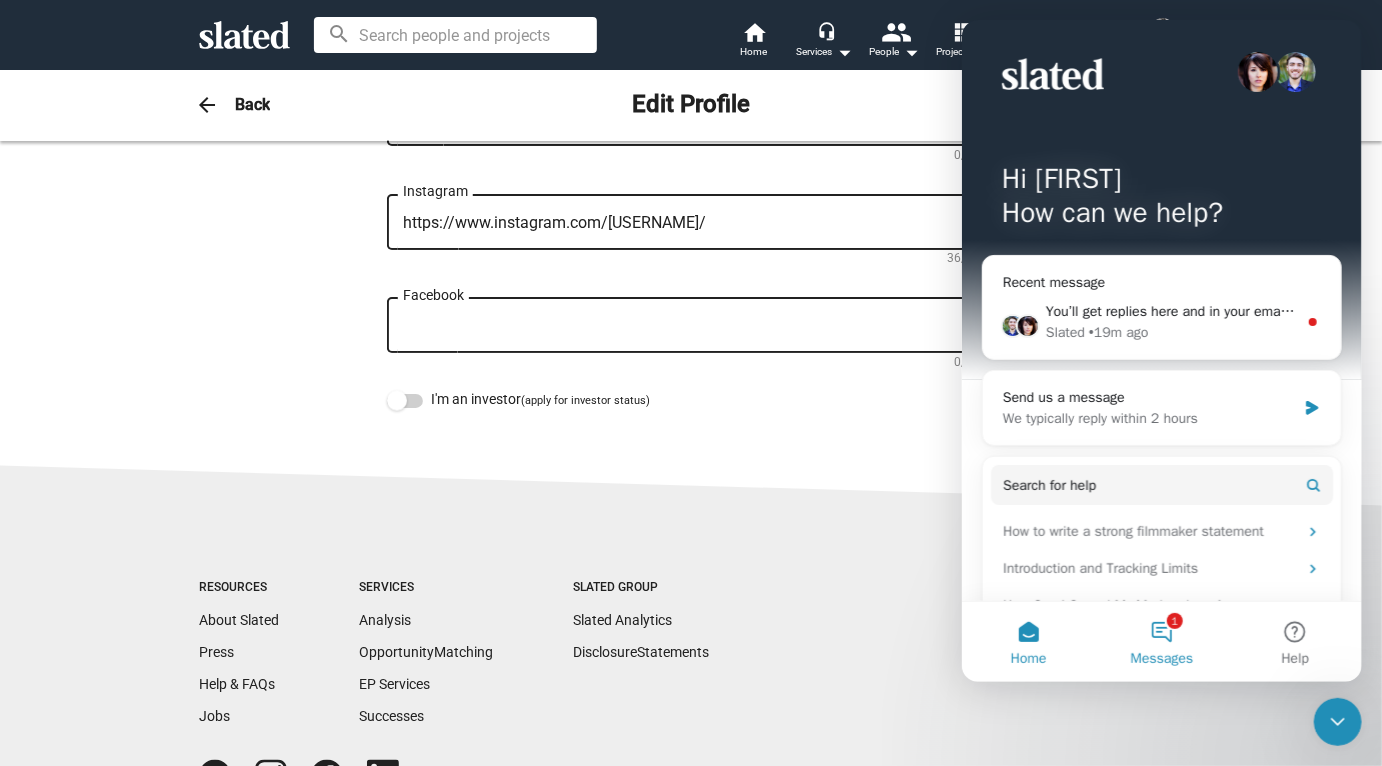 click on "1 Messages" at bounding box center (1160, 642) 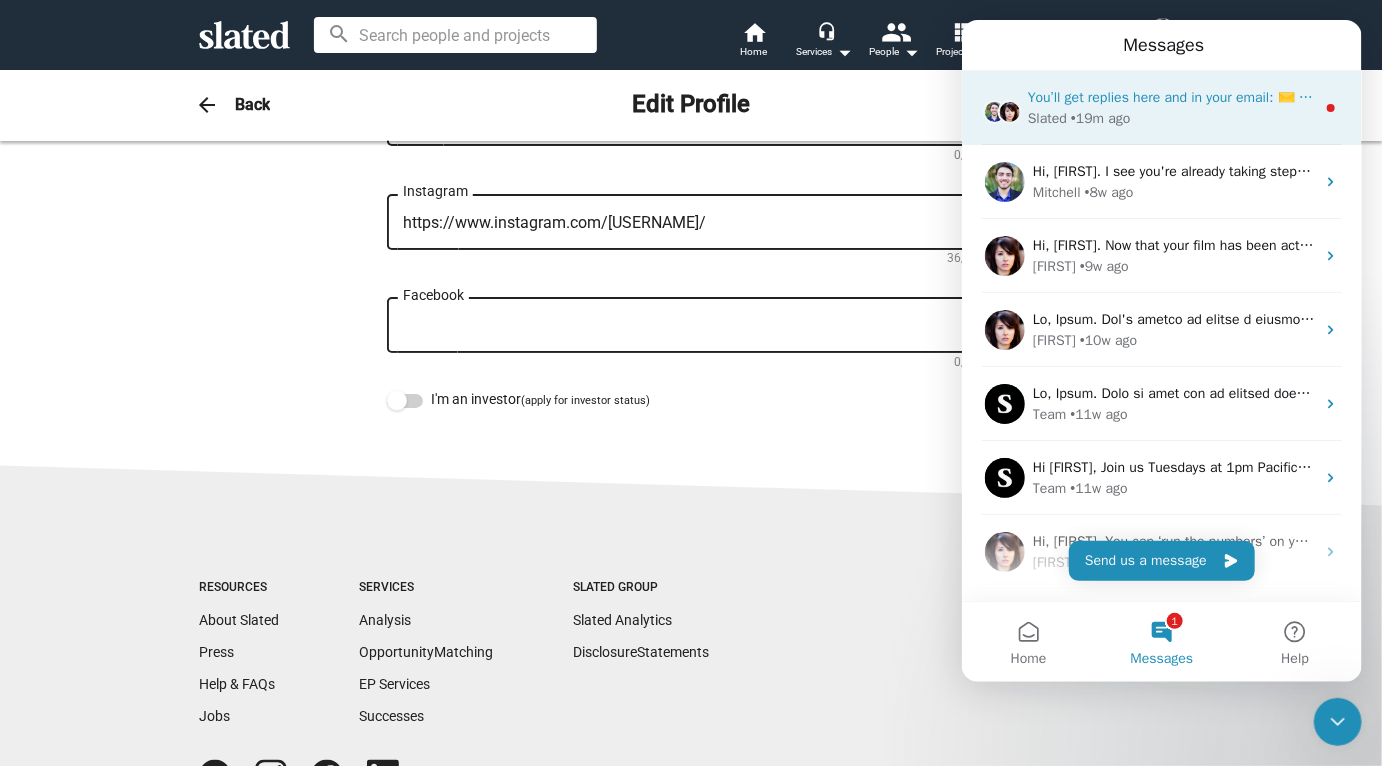 click on "Slated •  19m ago" at bounding box center [1170, 118] 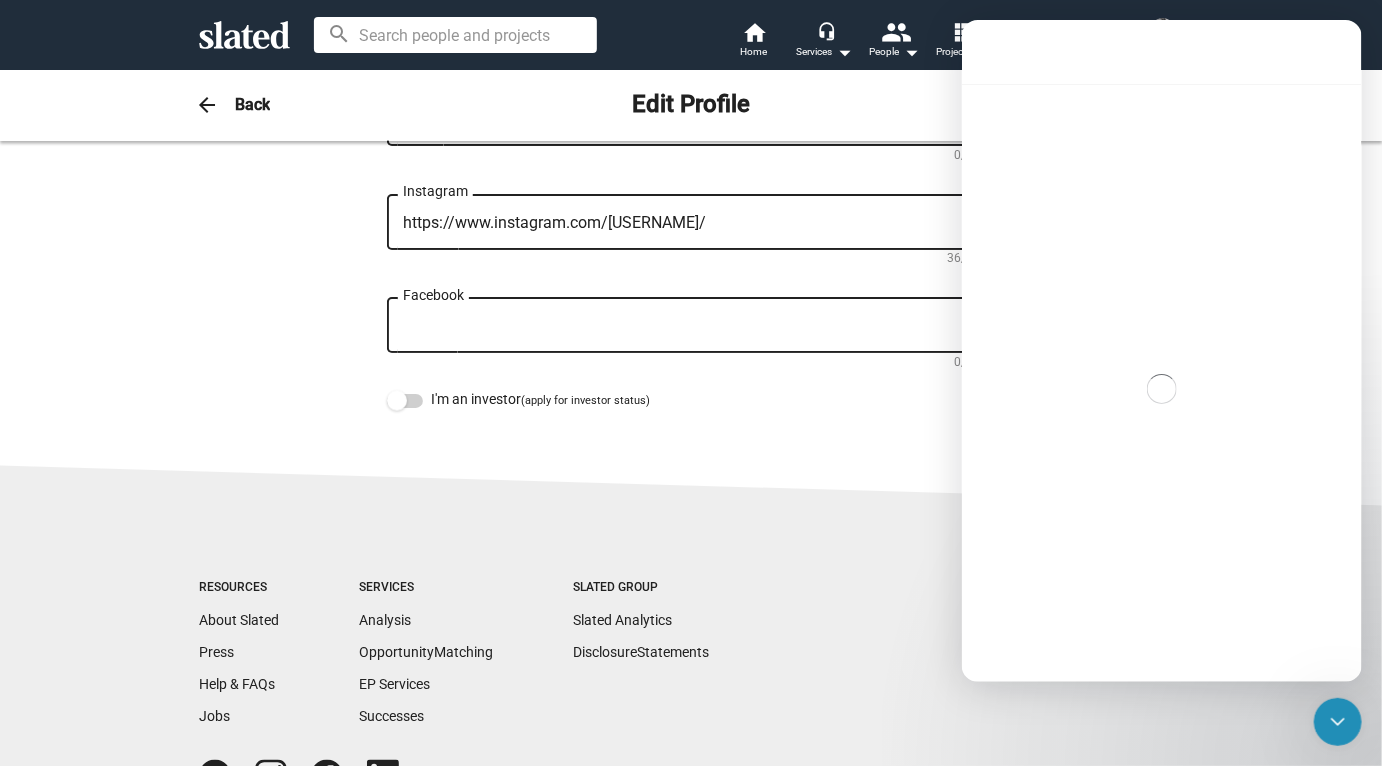 scroll, scrollTop: 2, scrollLeft: 0, axis: vertical 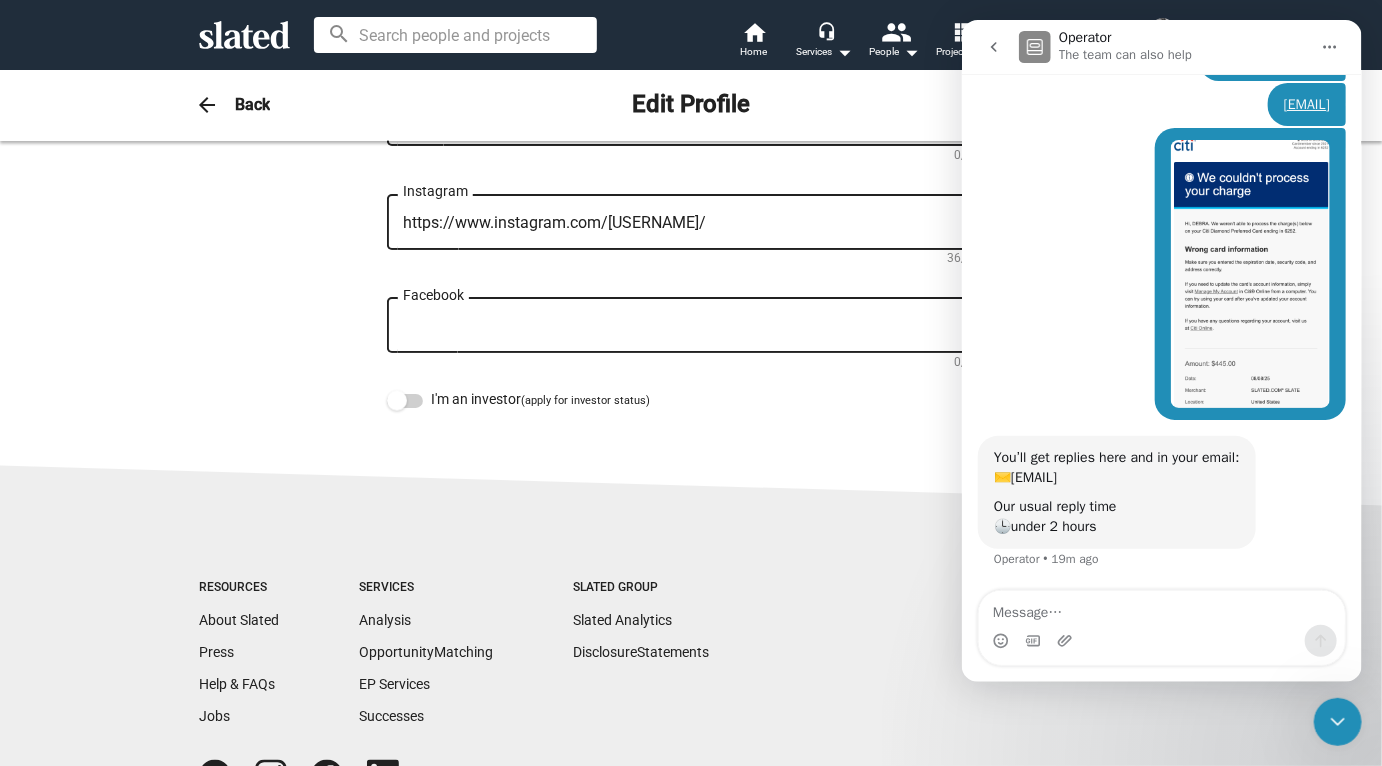 click 